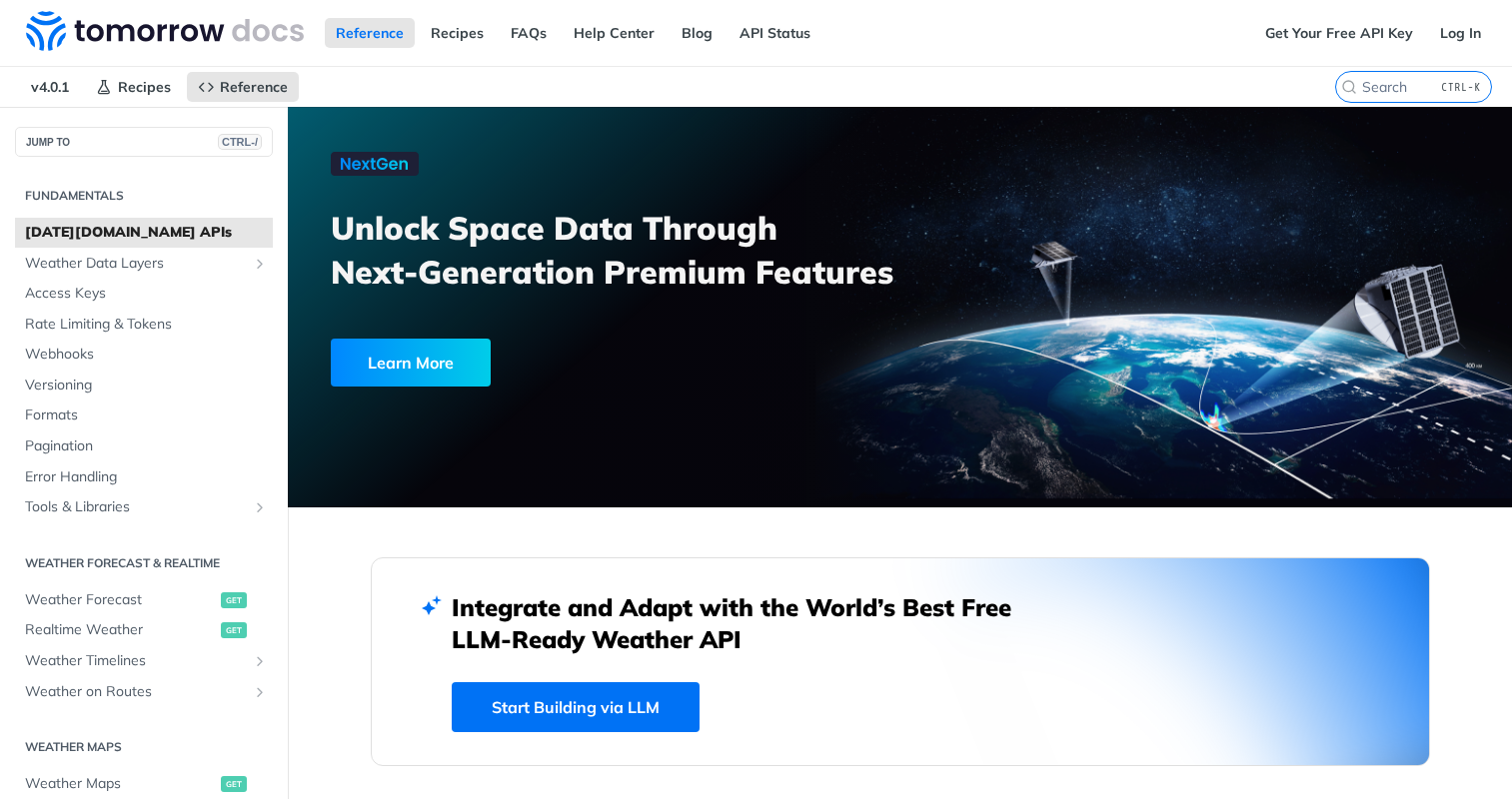 scroll, scrollTop: 0, scrollLeft: 0, axis: both 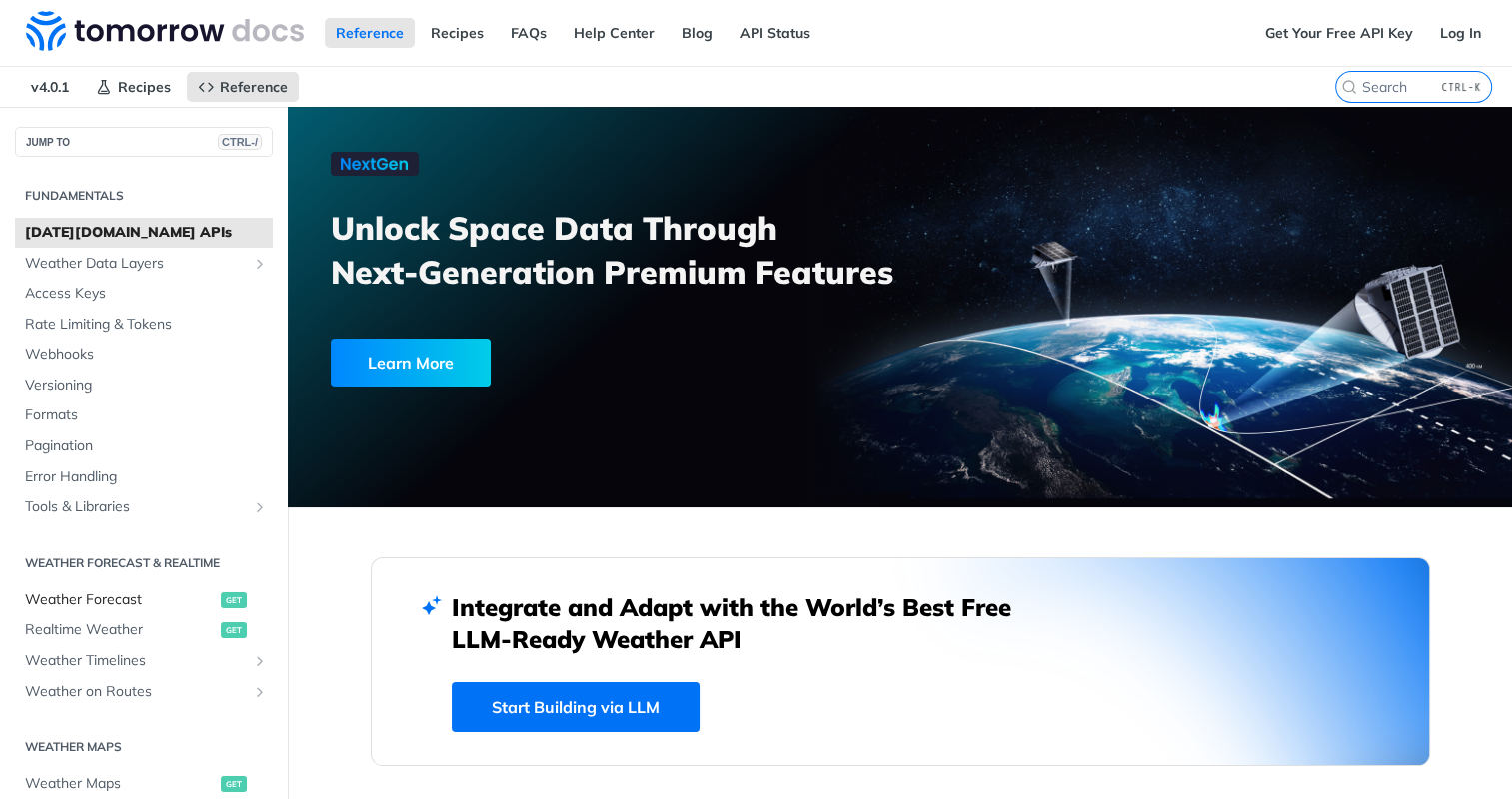 click on "Weather Forecast" at bounding box center [120, 600] 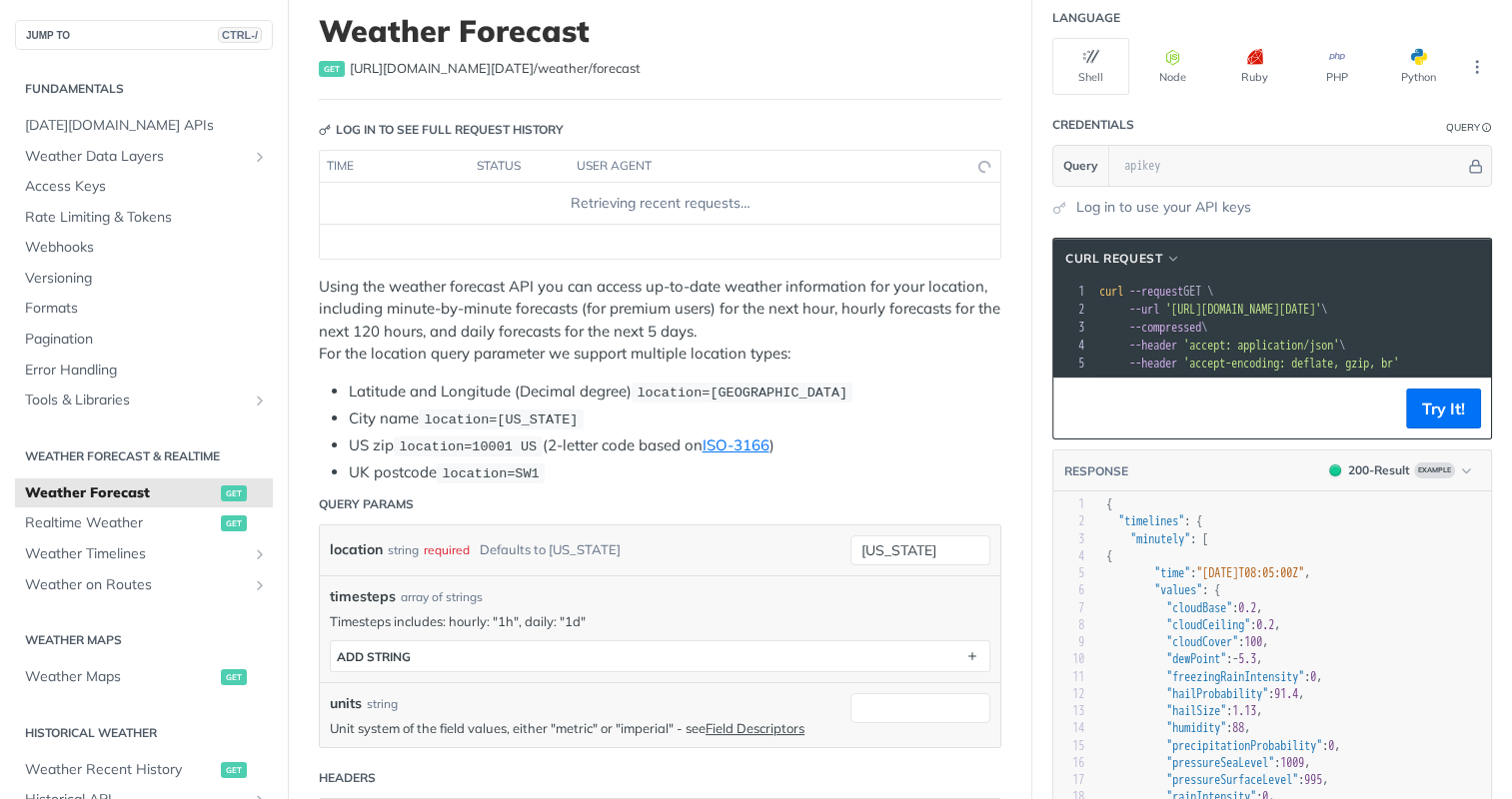 scroll, scrollTop: 300, scrollLeft: 0, axis: vertical 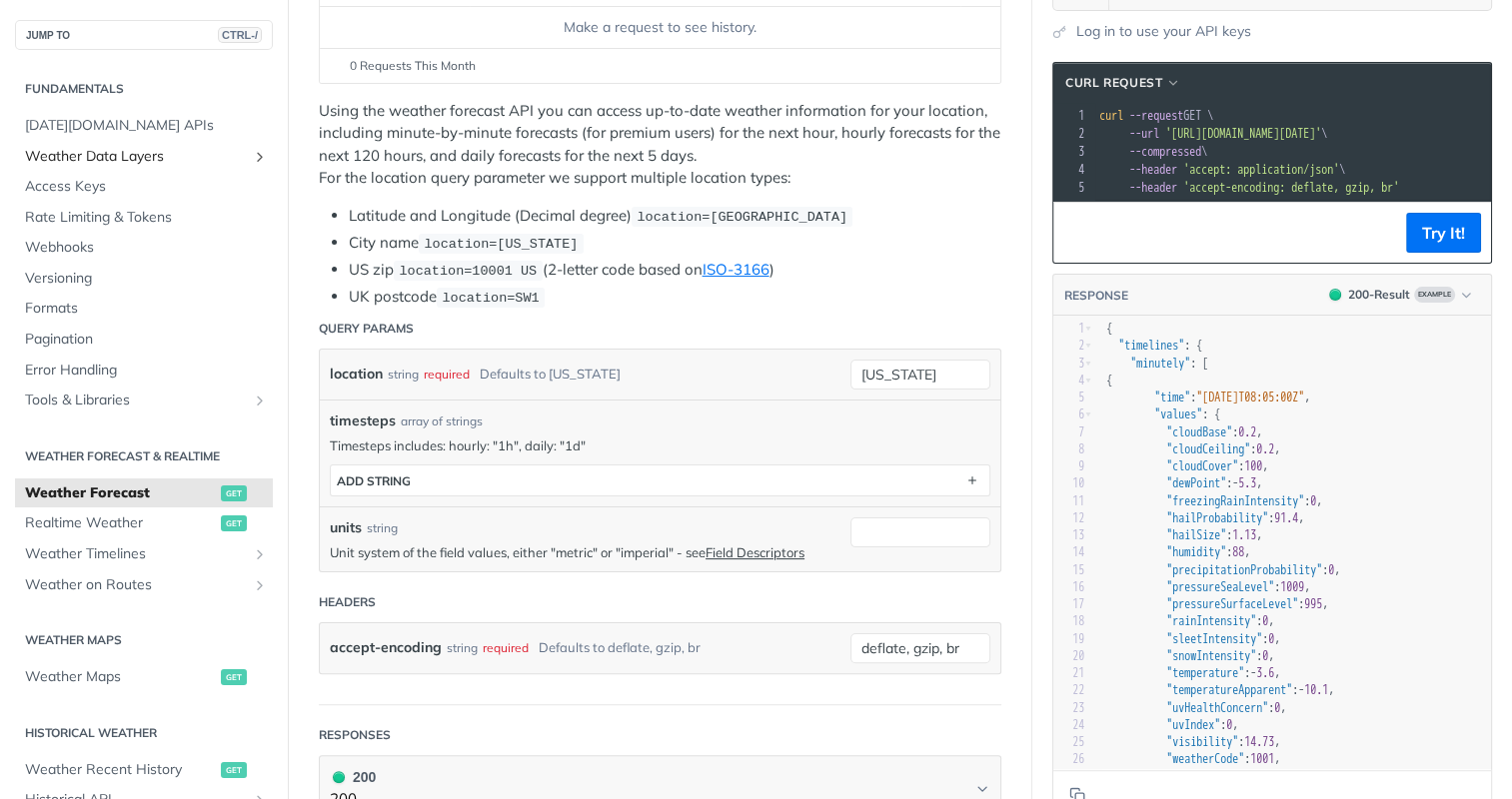 click on "Weather Data Layers" at bounding box center [136, 157] 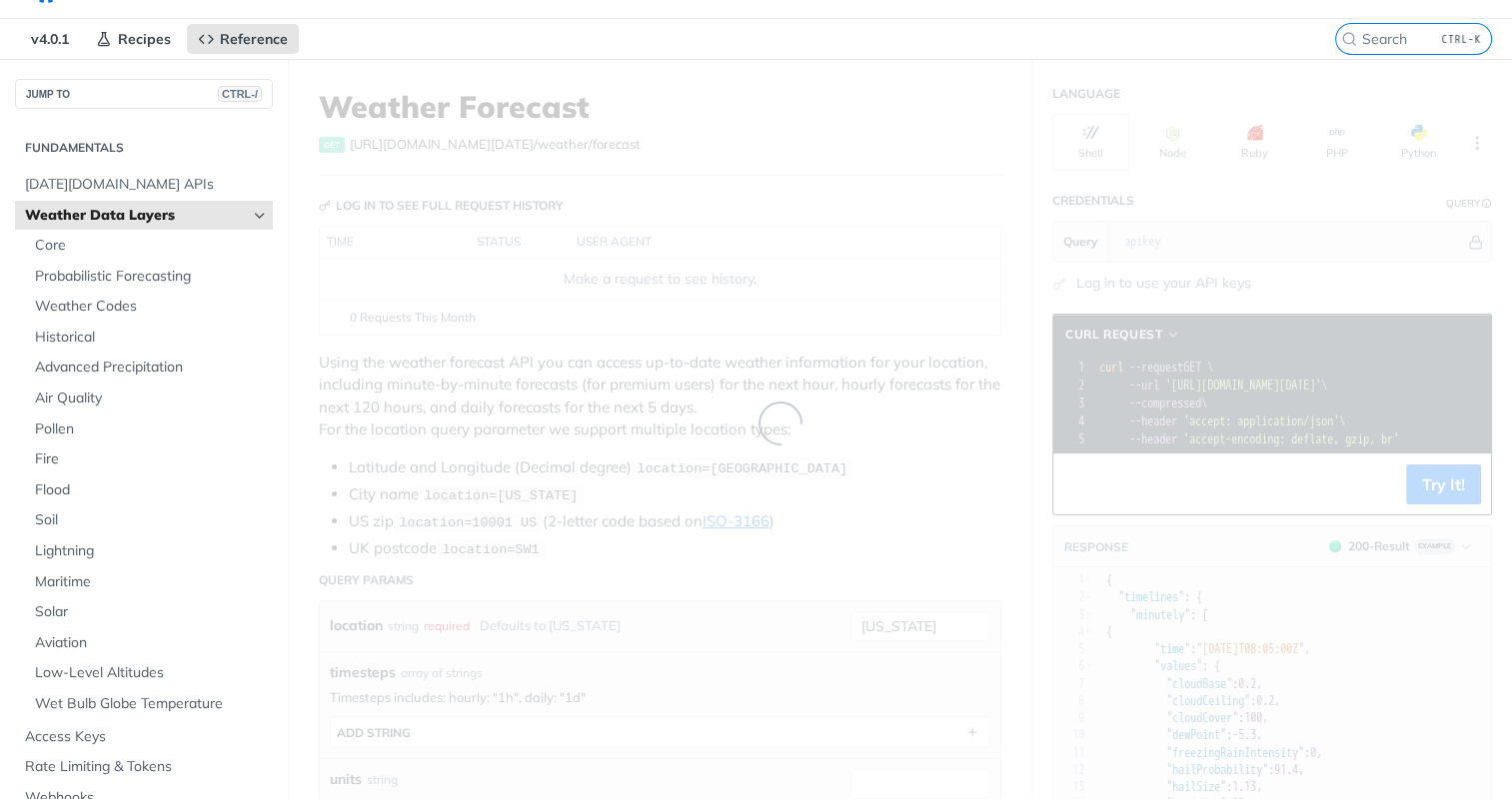 scroll, scrollTop: 0, scrollLeft: 0, axis: both 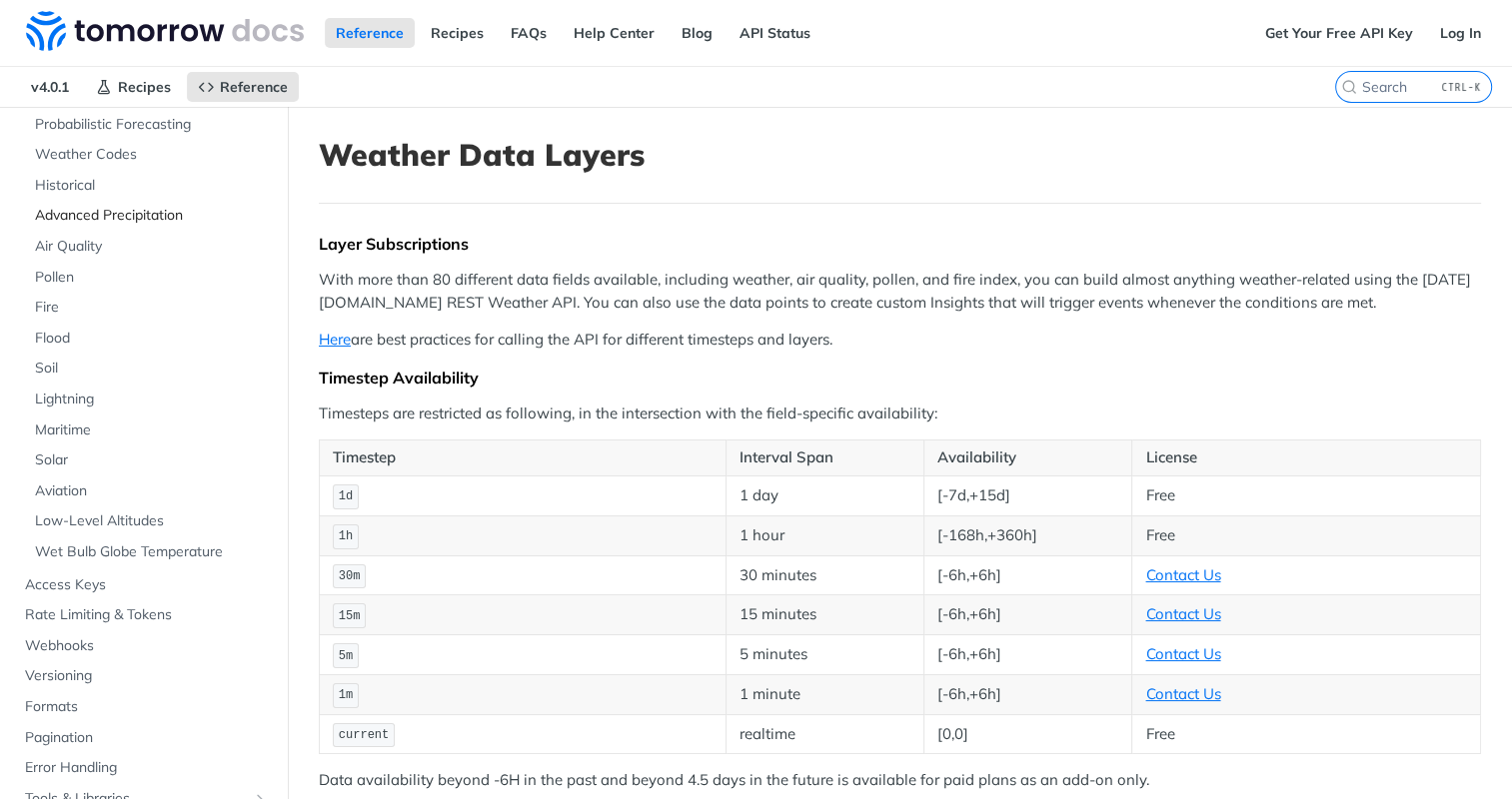 click on "Advanced Precipitation" at bounding box center (151, 216) 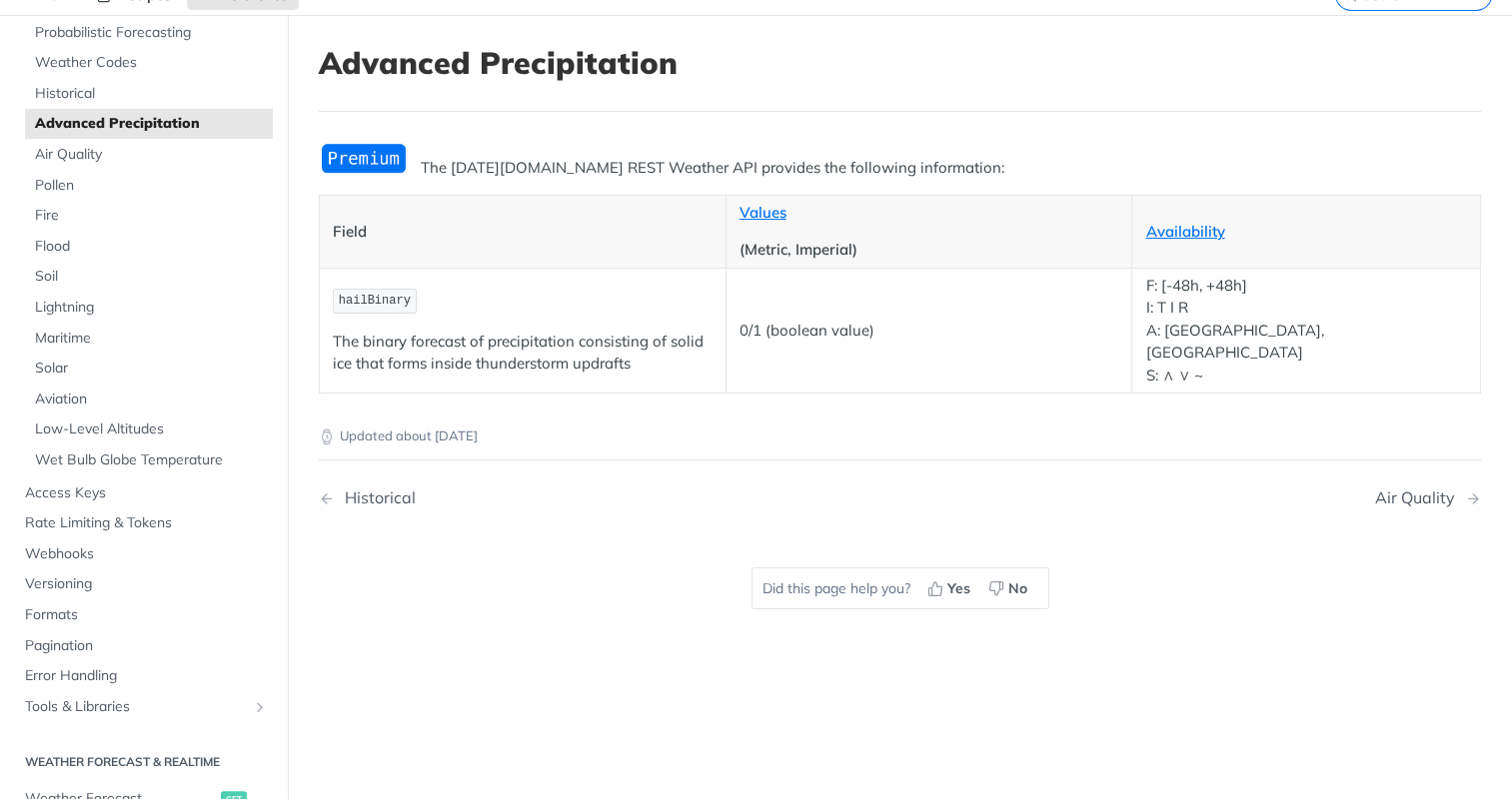scroll, scrollTop: 0, scrollLeft: 0, axis: both 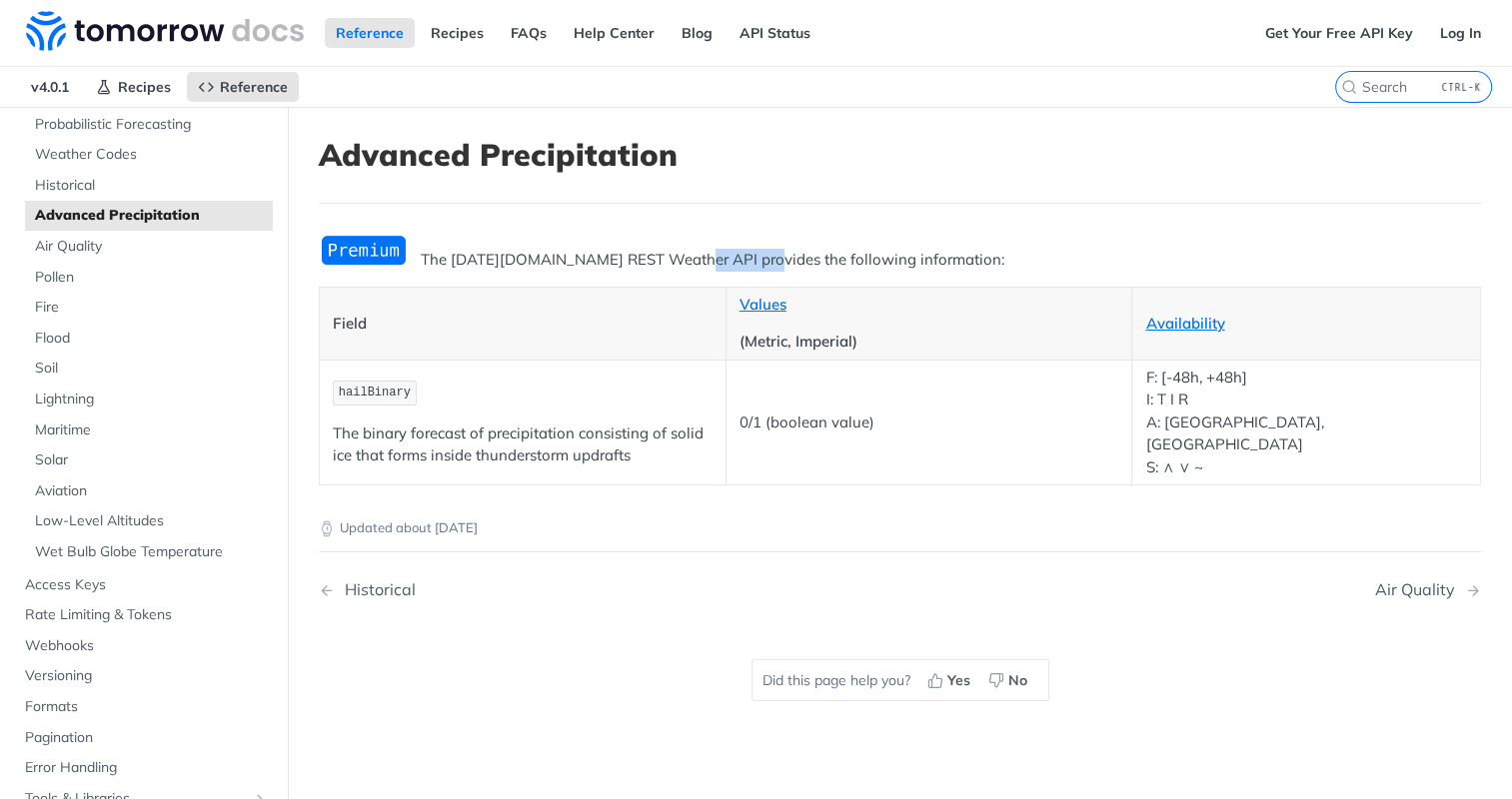 drag, startPoint x: 700, startPoint y: 252, endPoint x: 786, endPoint y: 251, distance: 86.005814 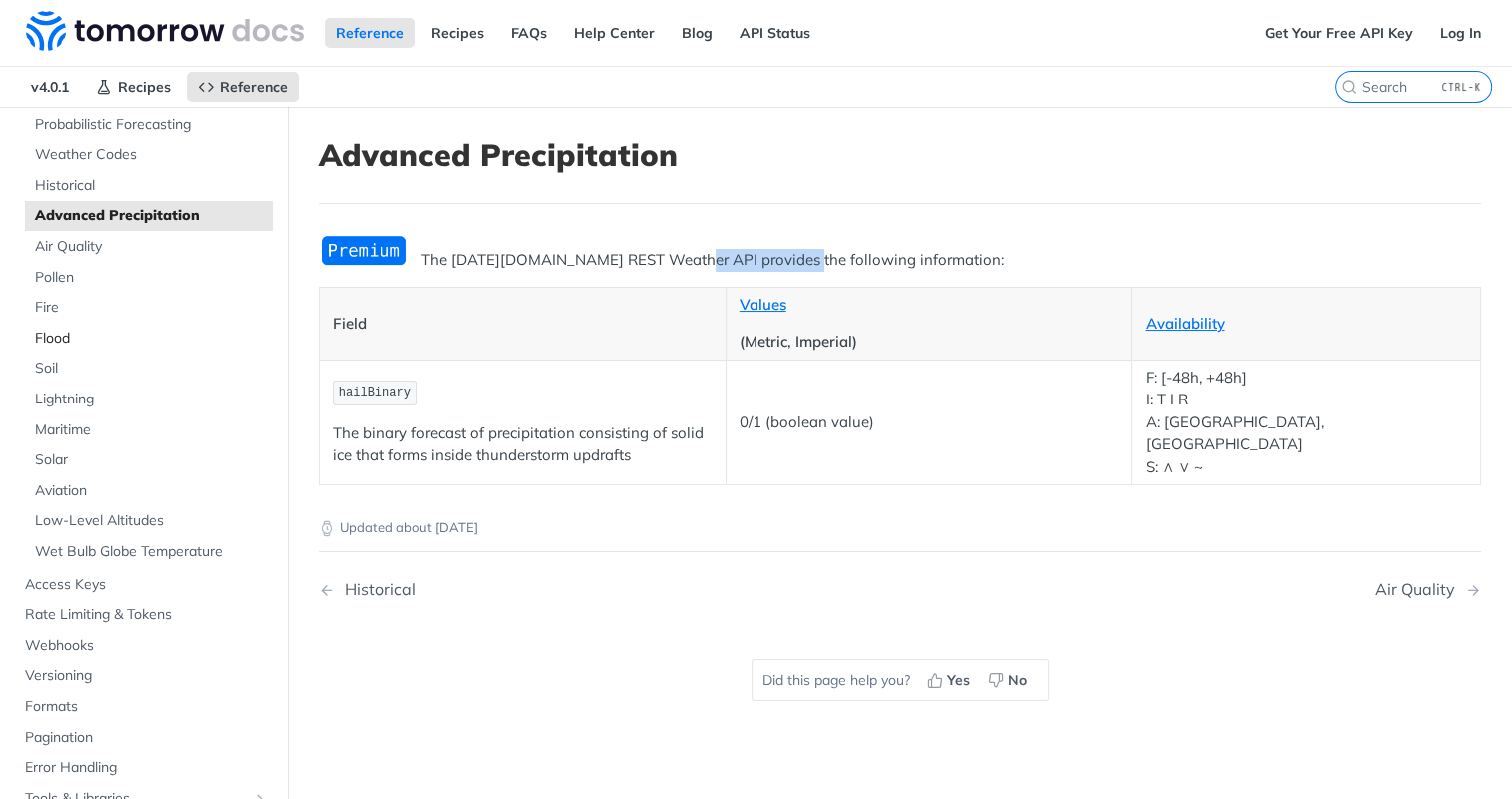 click on "Flood" at bounding box center [151, 339] 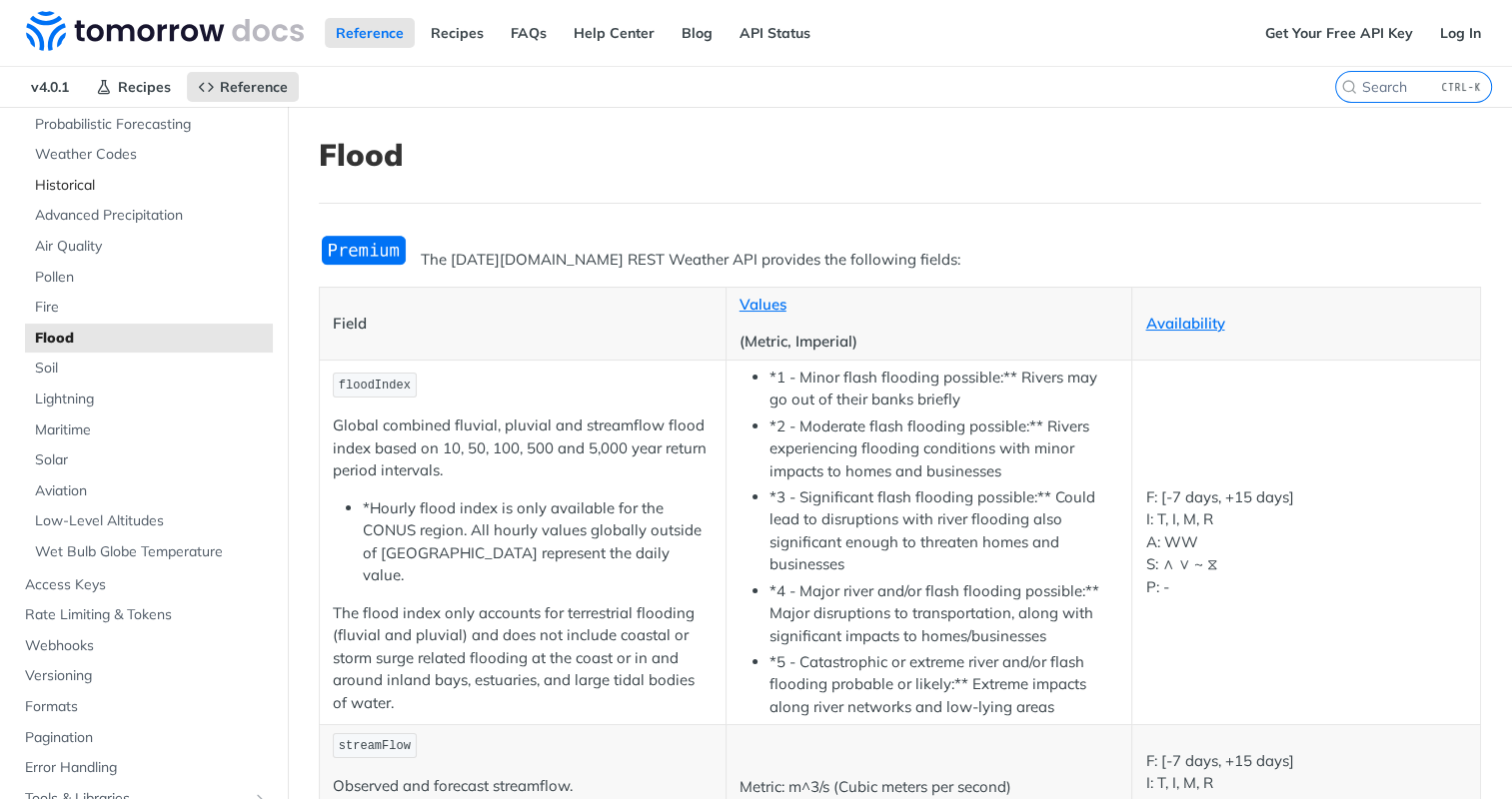 click on "Historical" at bounding box center [151, 186] 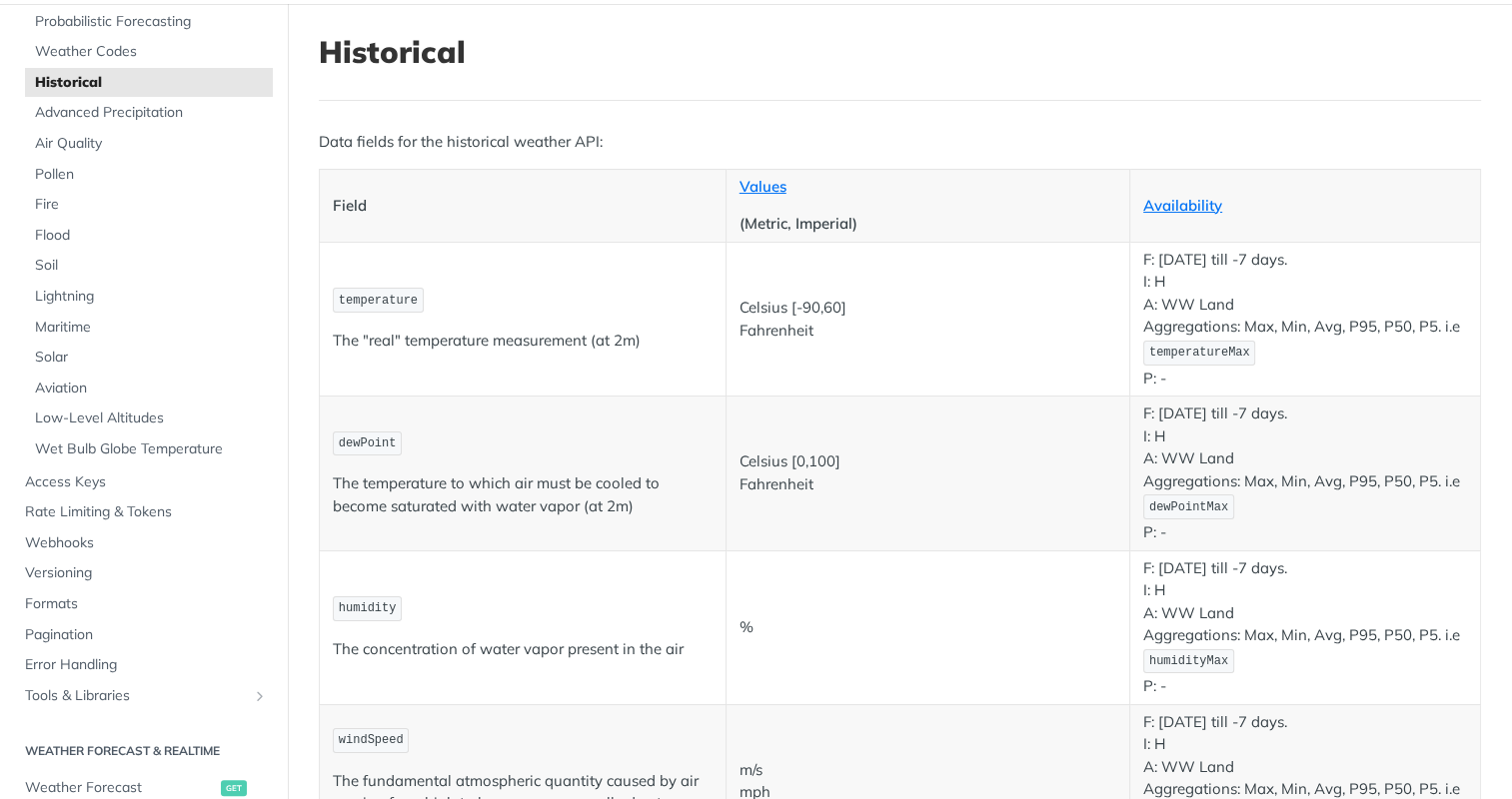 scroll, scrollTop: 100, scrollLeft: 0, axis: vertical 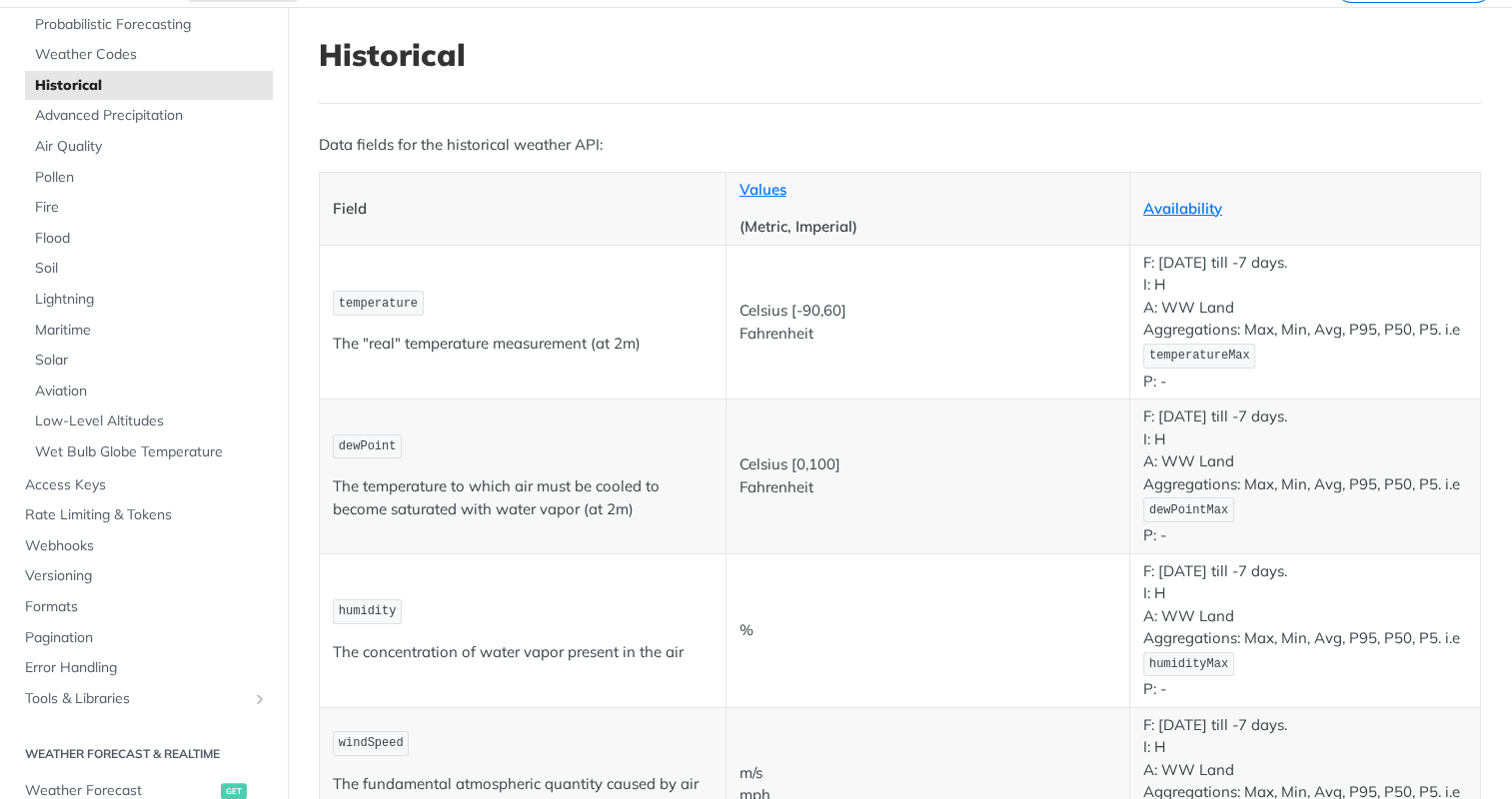 click on "temperature" at bounding box center [378, 304] 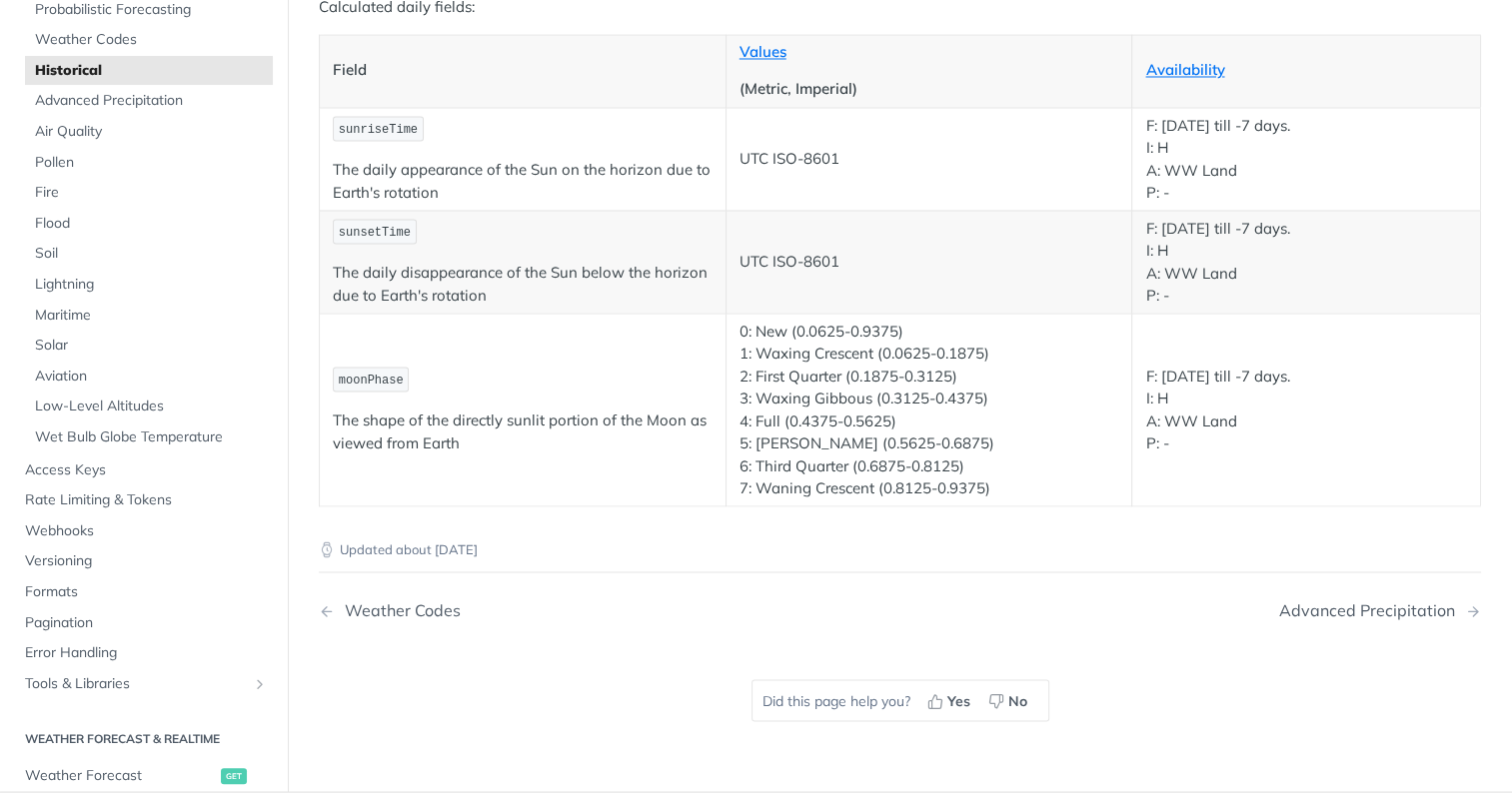 scroll, scrollTop: 3566, scrollLeft: 0, axis: vertical 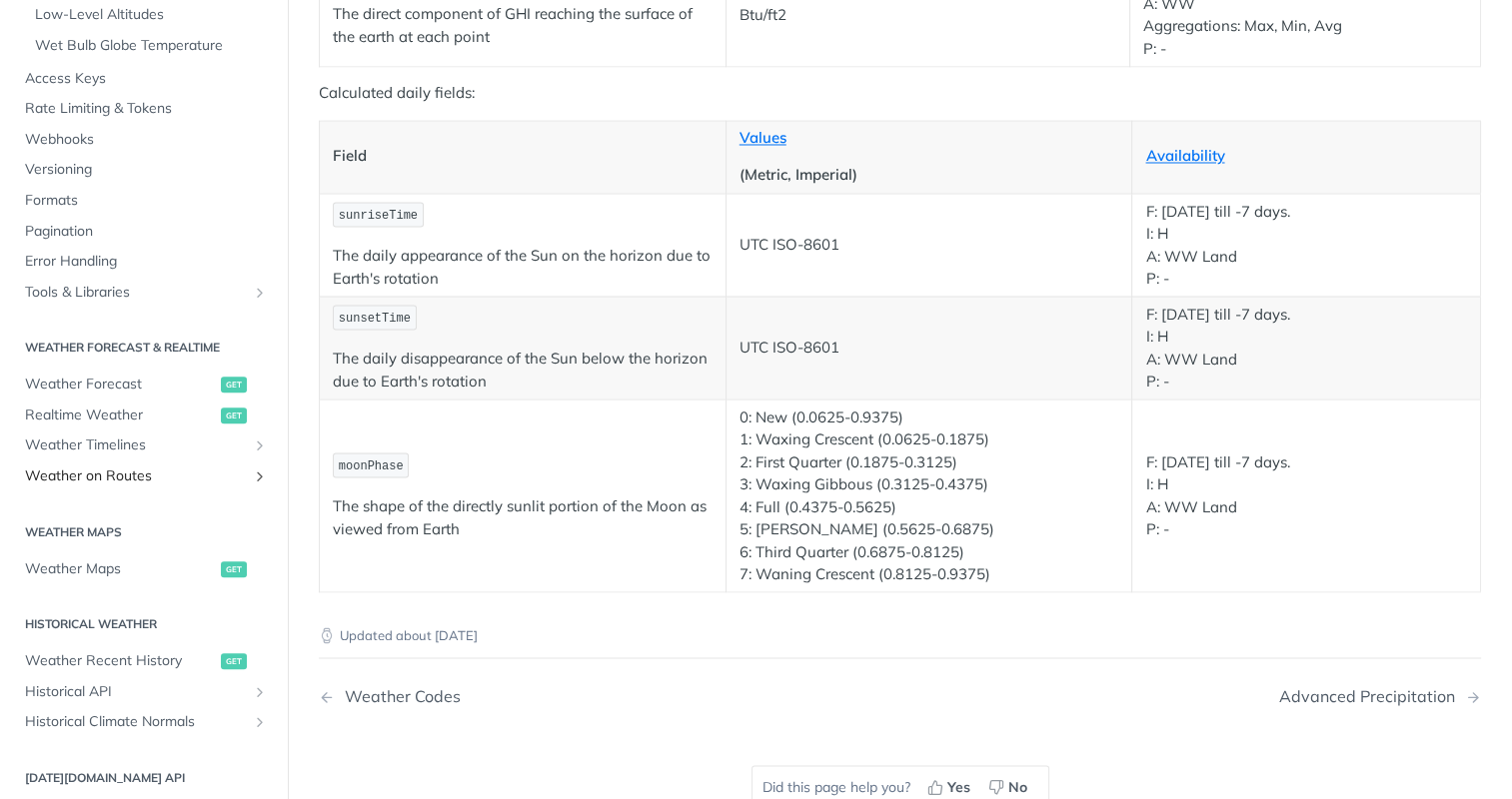 click on "Weather on Routes" at bounding box center (136, 476) 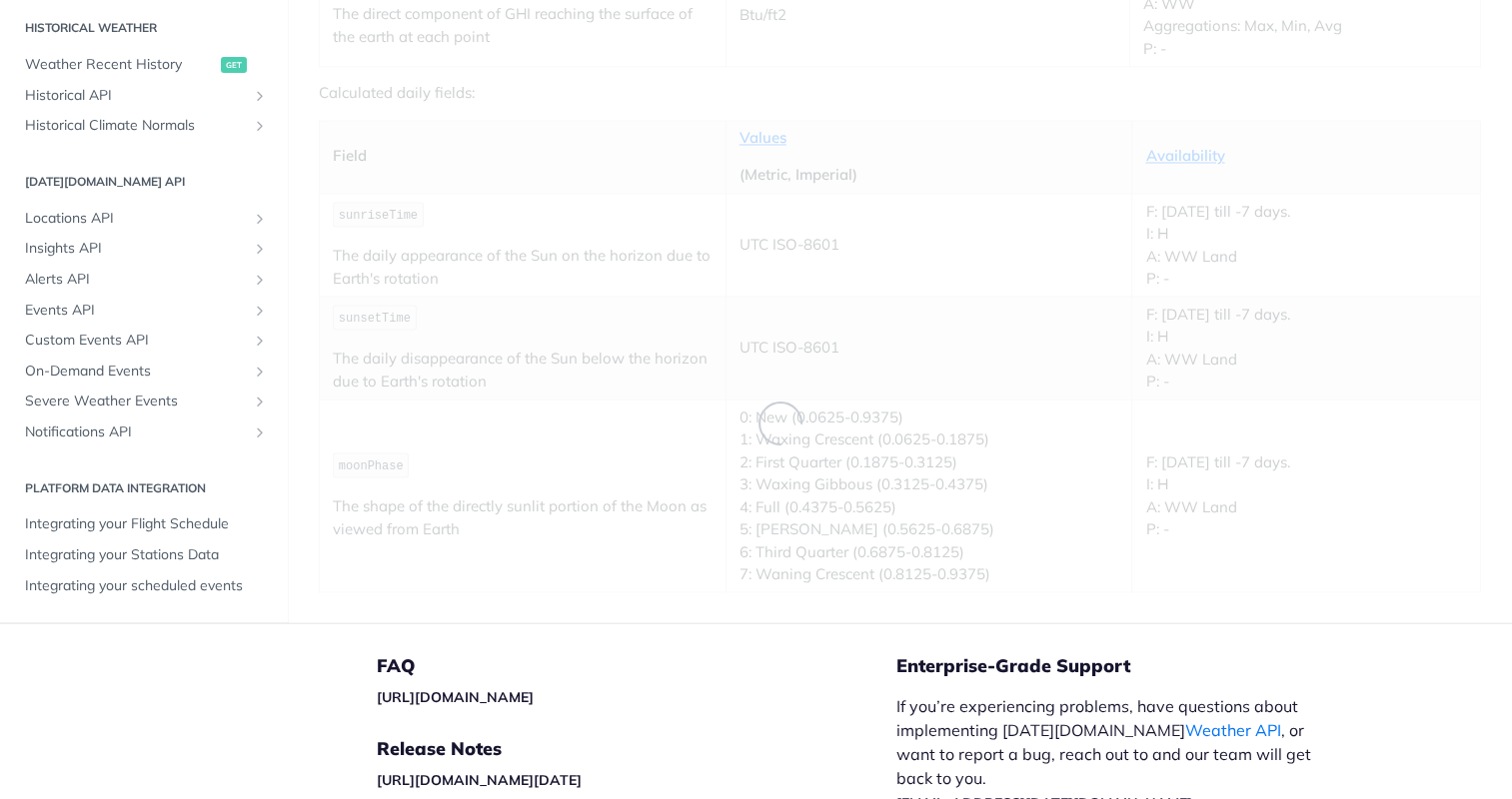 scroll, scrollTop: 108, scrollLeft: 0, axis: vertical 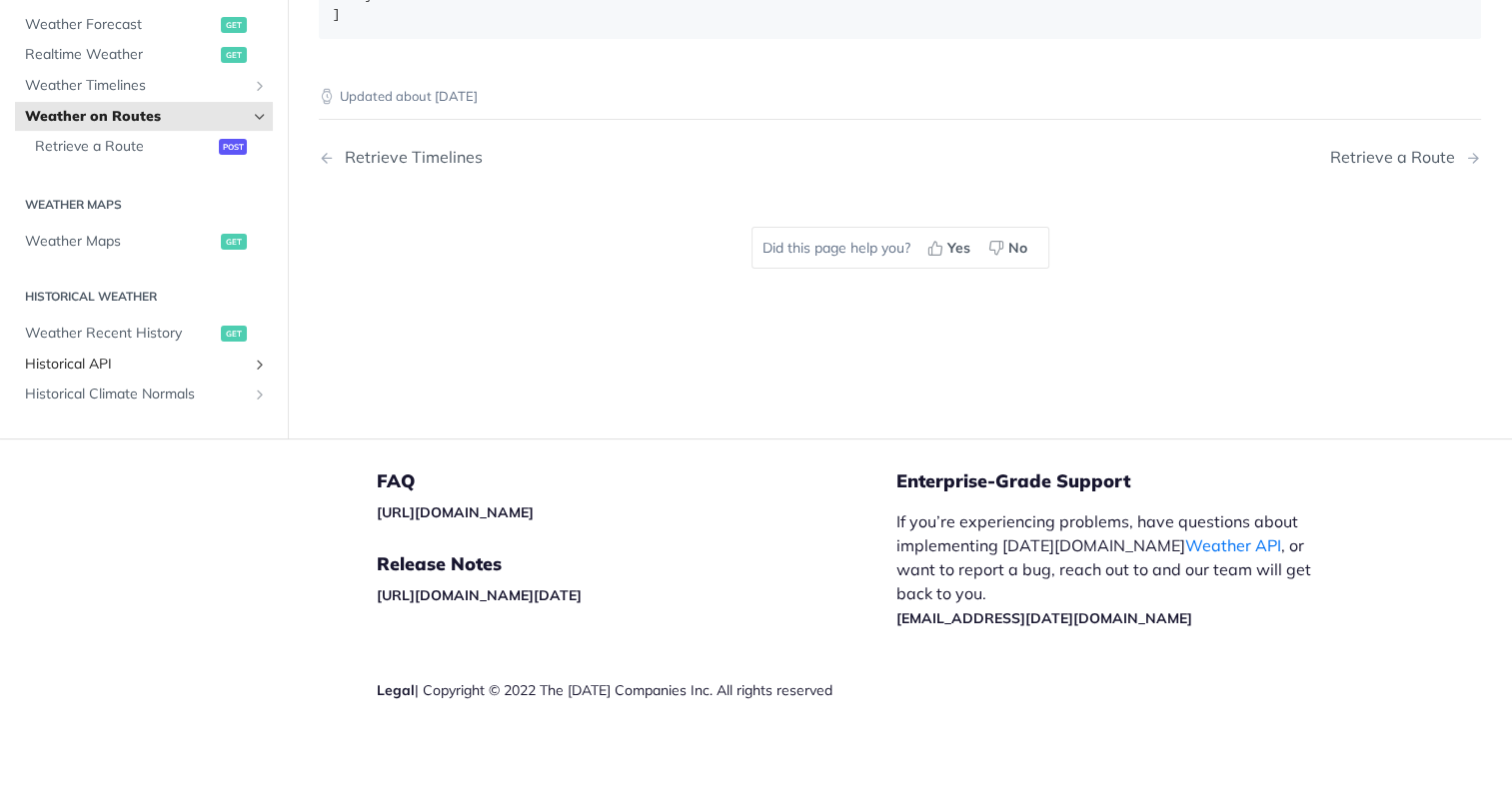 click on "Historical API" at bounding box center (136, 365) 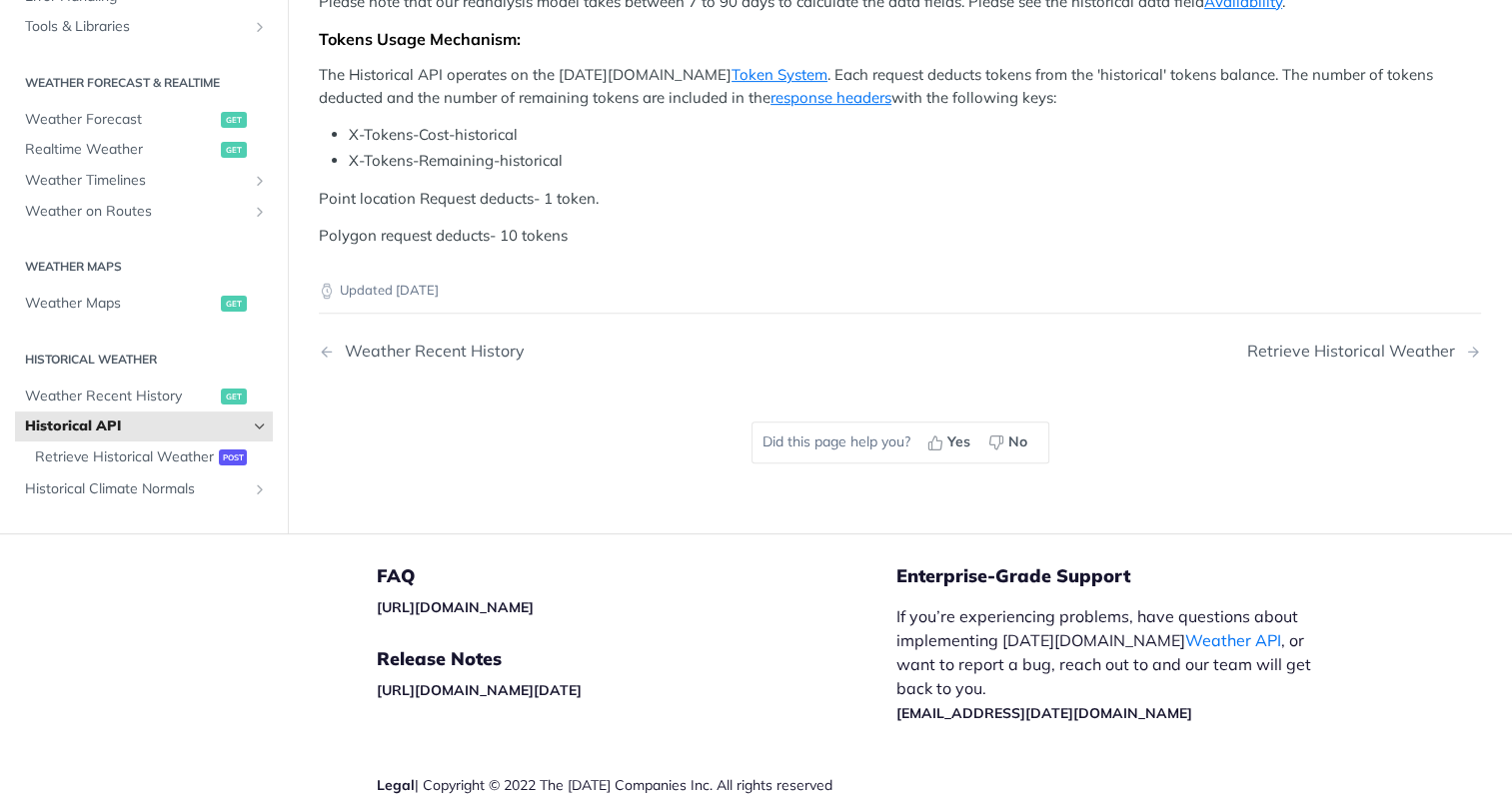 scroll, scrollTop: 899, scrollLeft: 0, axis: vertical 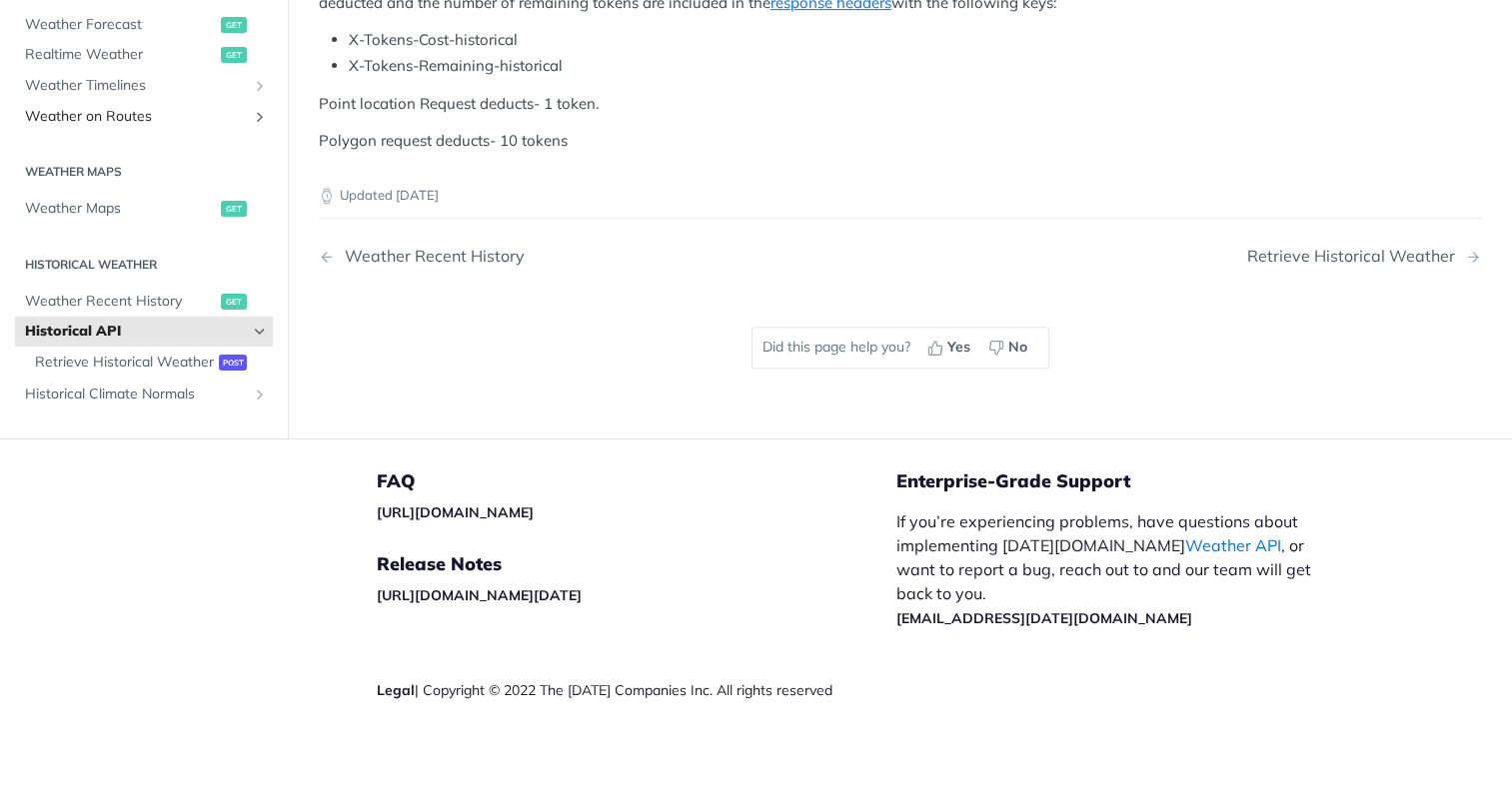 click on "Weather on Routes" at bounding box center [136, 116] 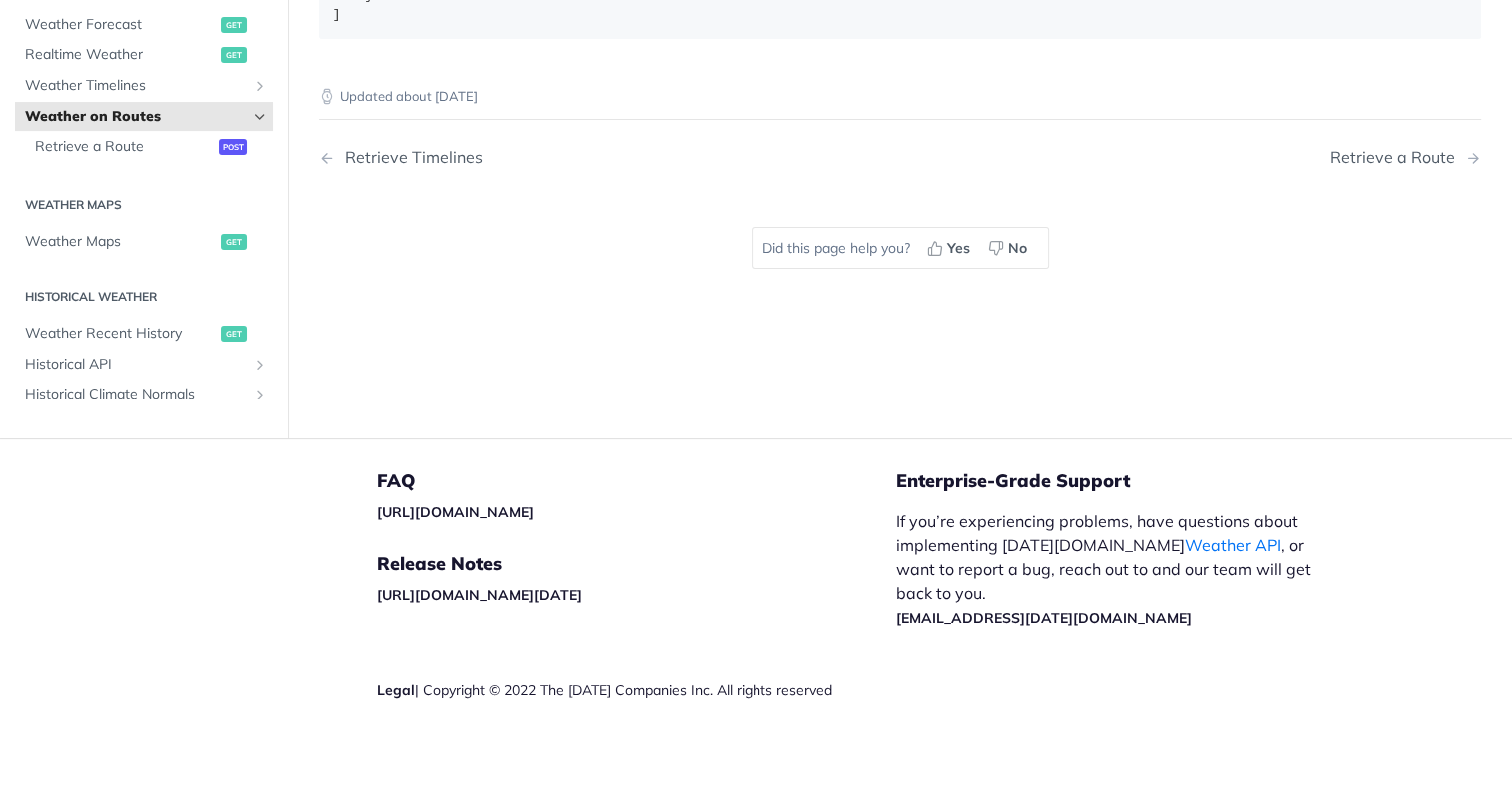 scroll, scrollTop: 871, scrollLeft: 0, axis: vertical 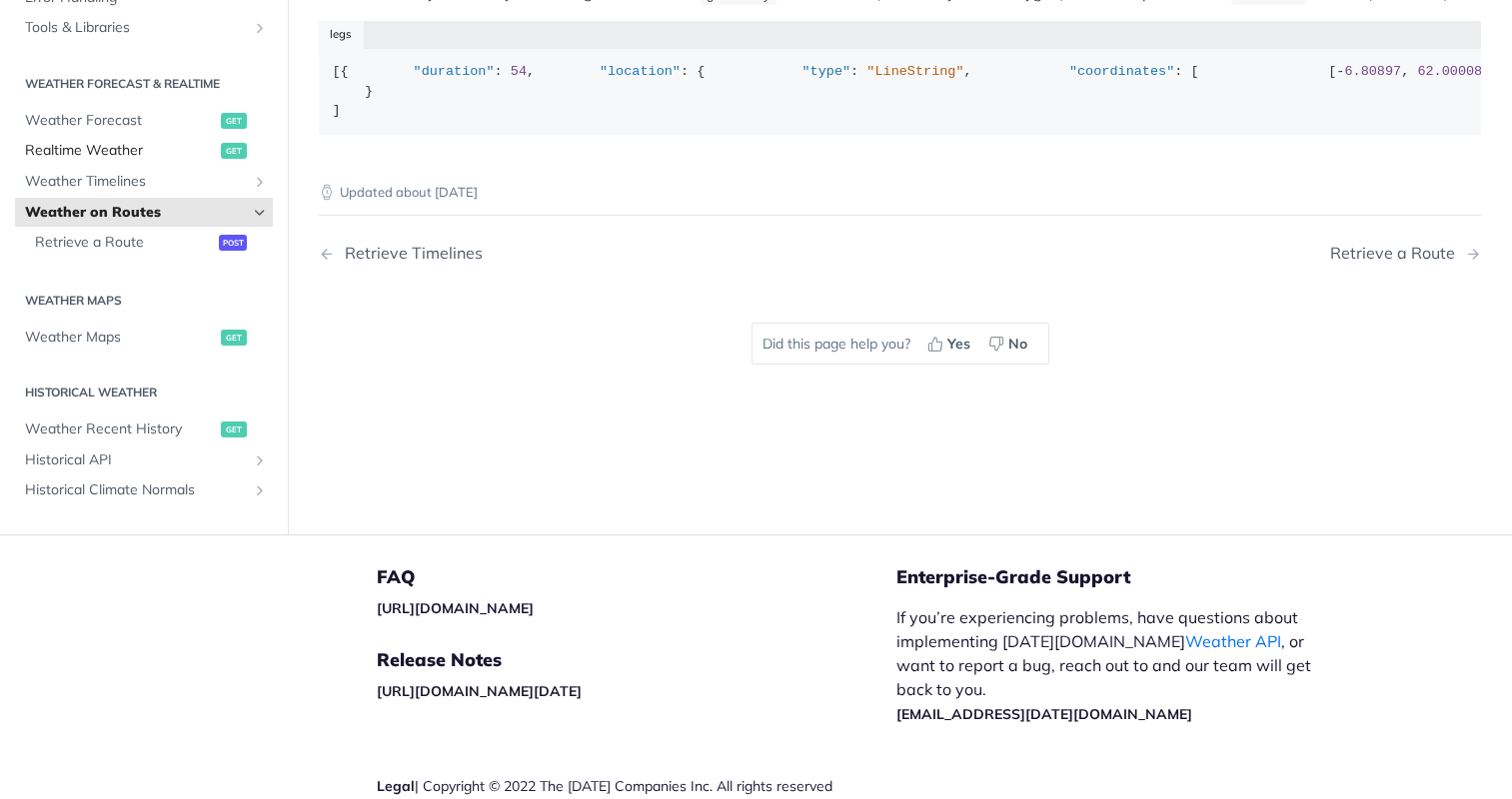 click on "Realtime Weather" at bounding box center (120, 151) 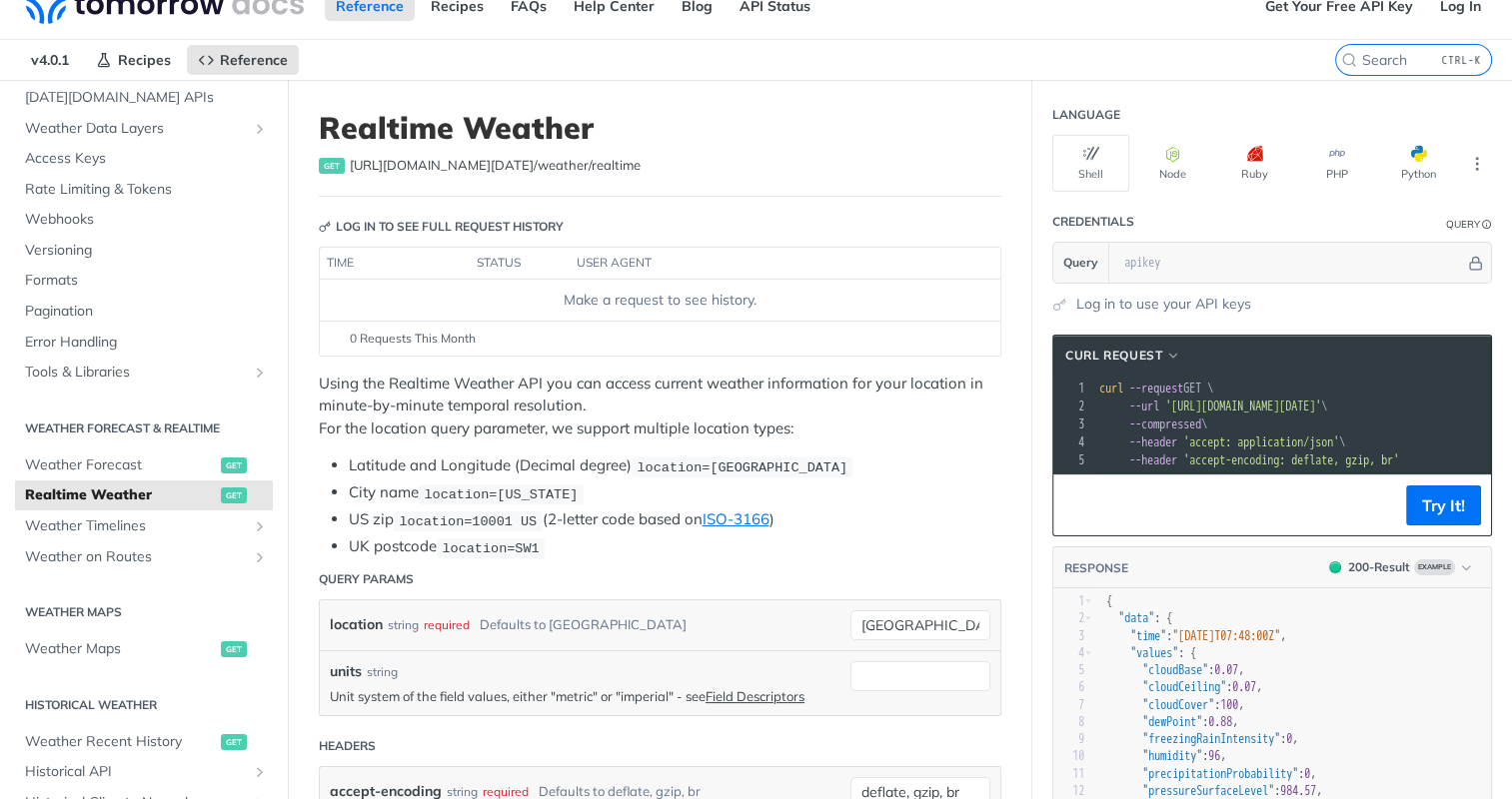scroll, scrollTop: 0, scrollLeft: 0, axis: both 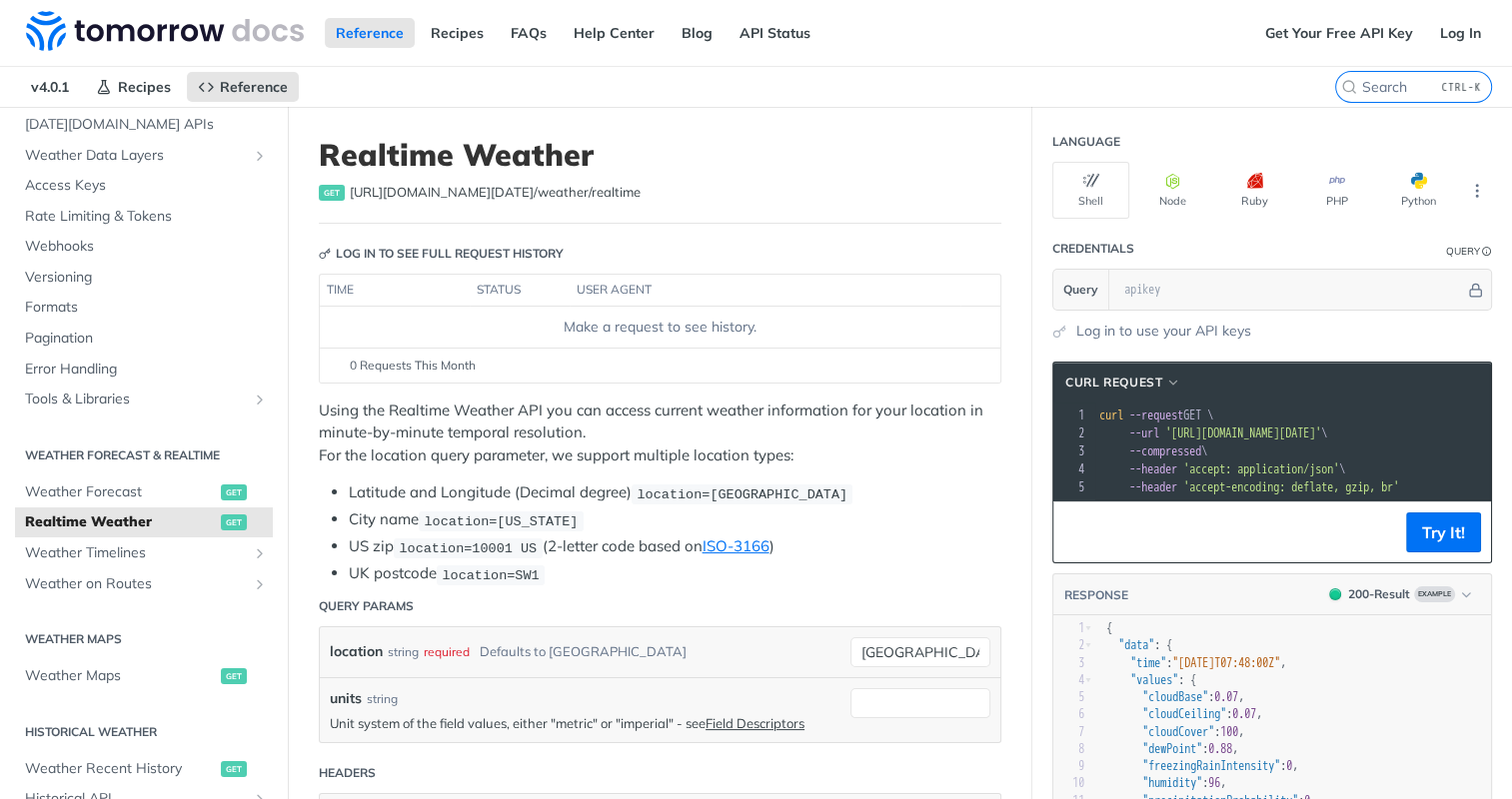 click on "status" at bounding box center (520, 291) 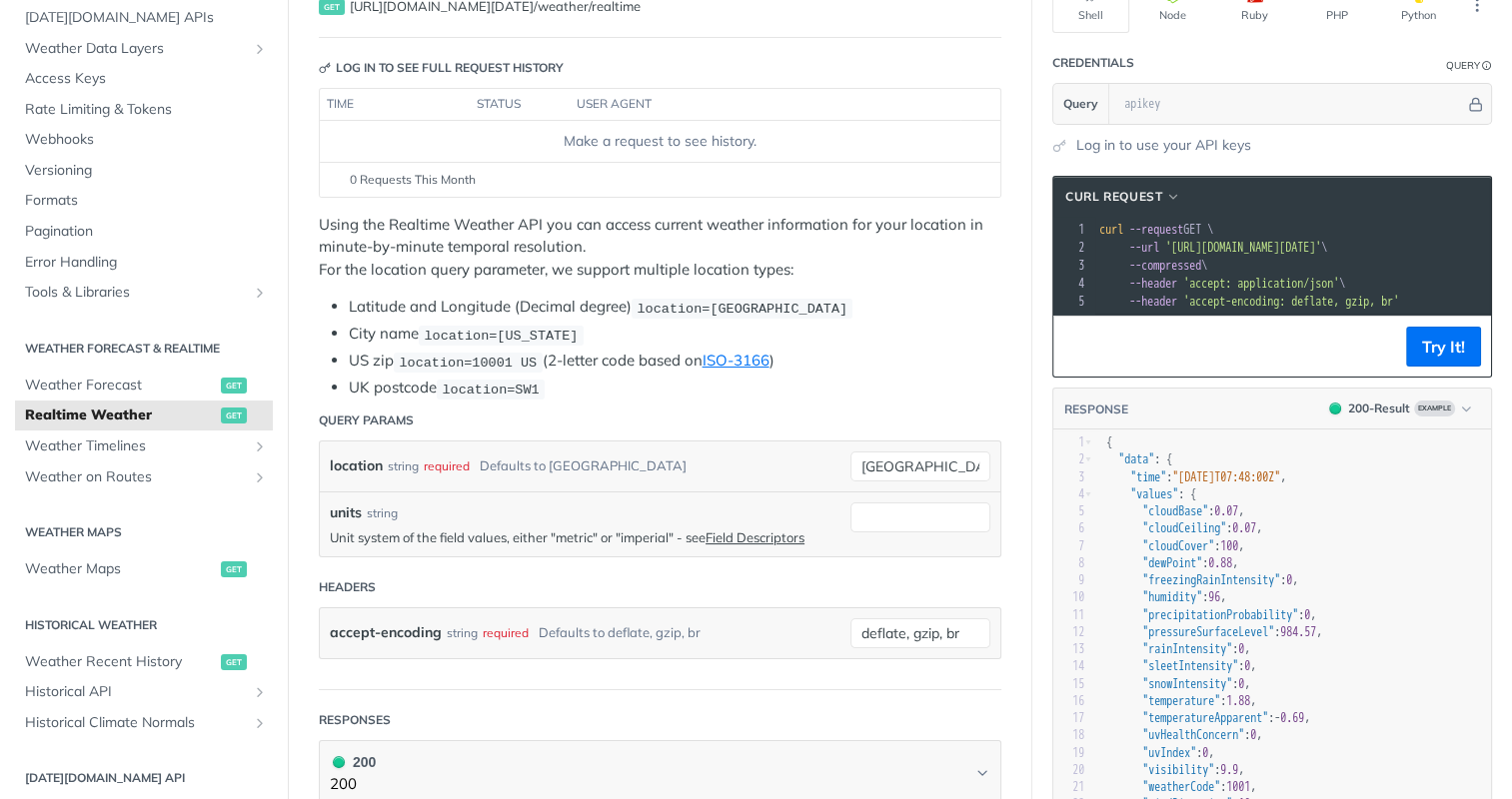 scroll, scrollTop: 400, scrollLeft: 0, axis: vertical 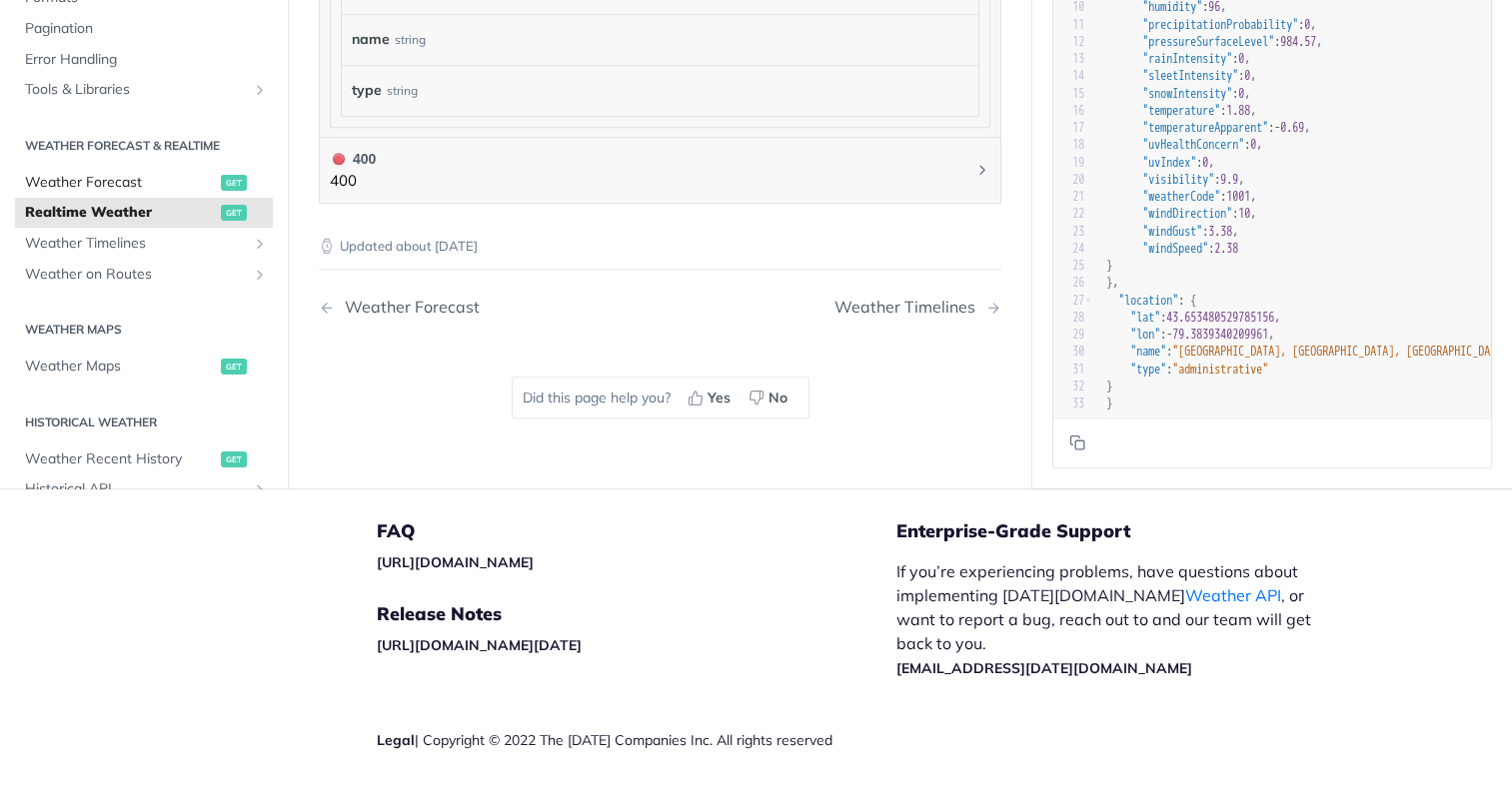 click on "Weather Forecast" at bounding box center [120, 183] 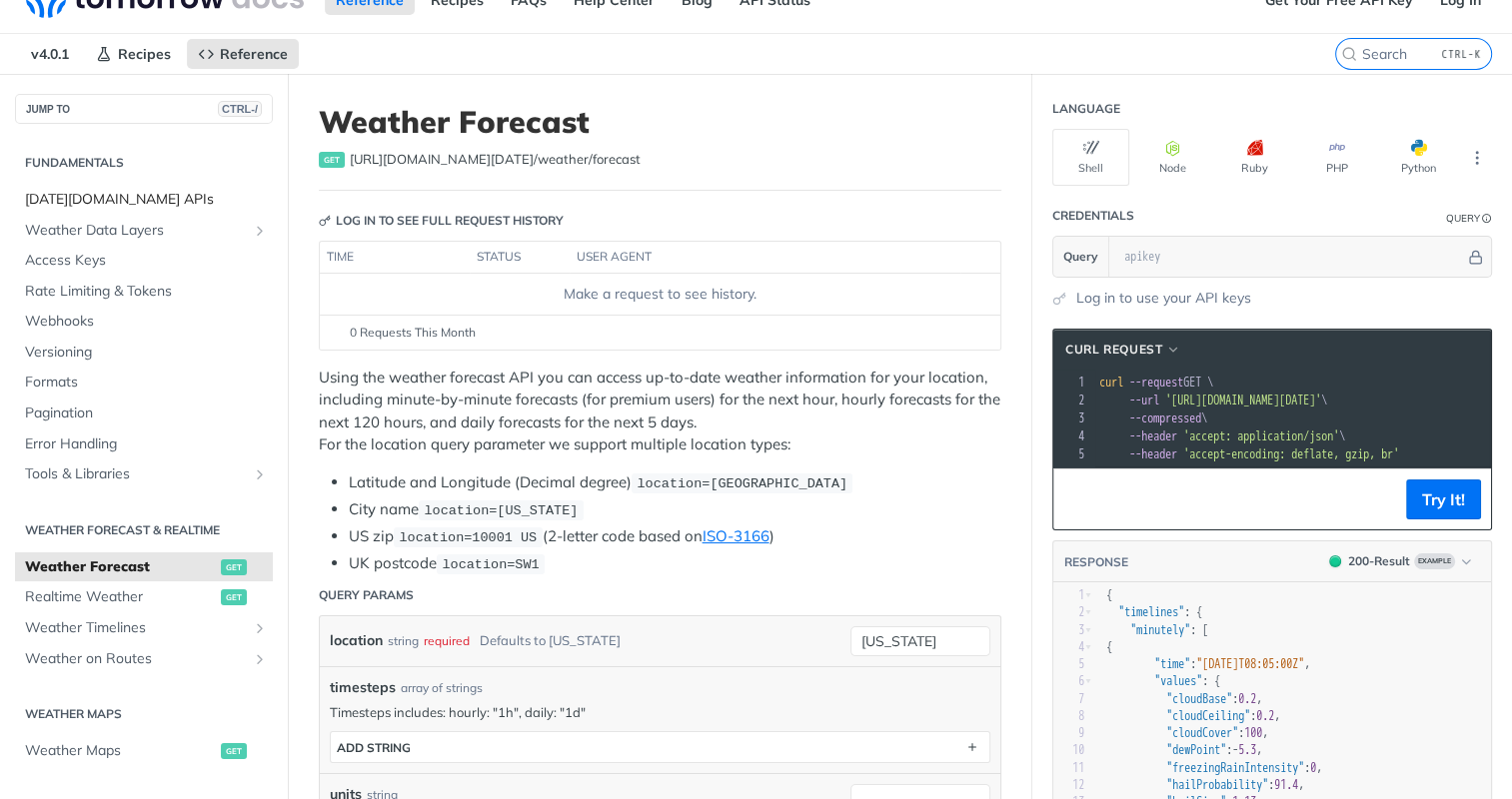 scroll, scrollTop: 0, scrollLeft: 0, axis: both 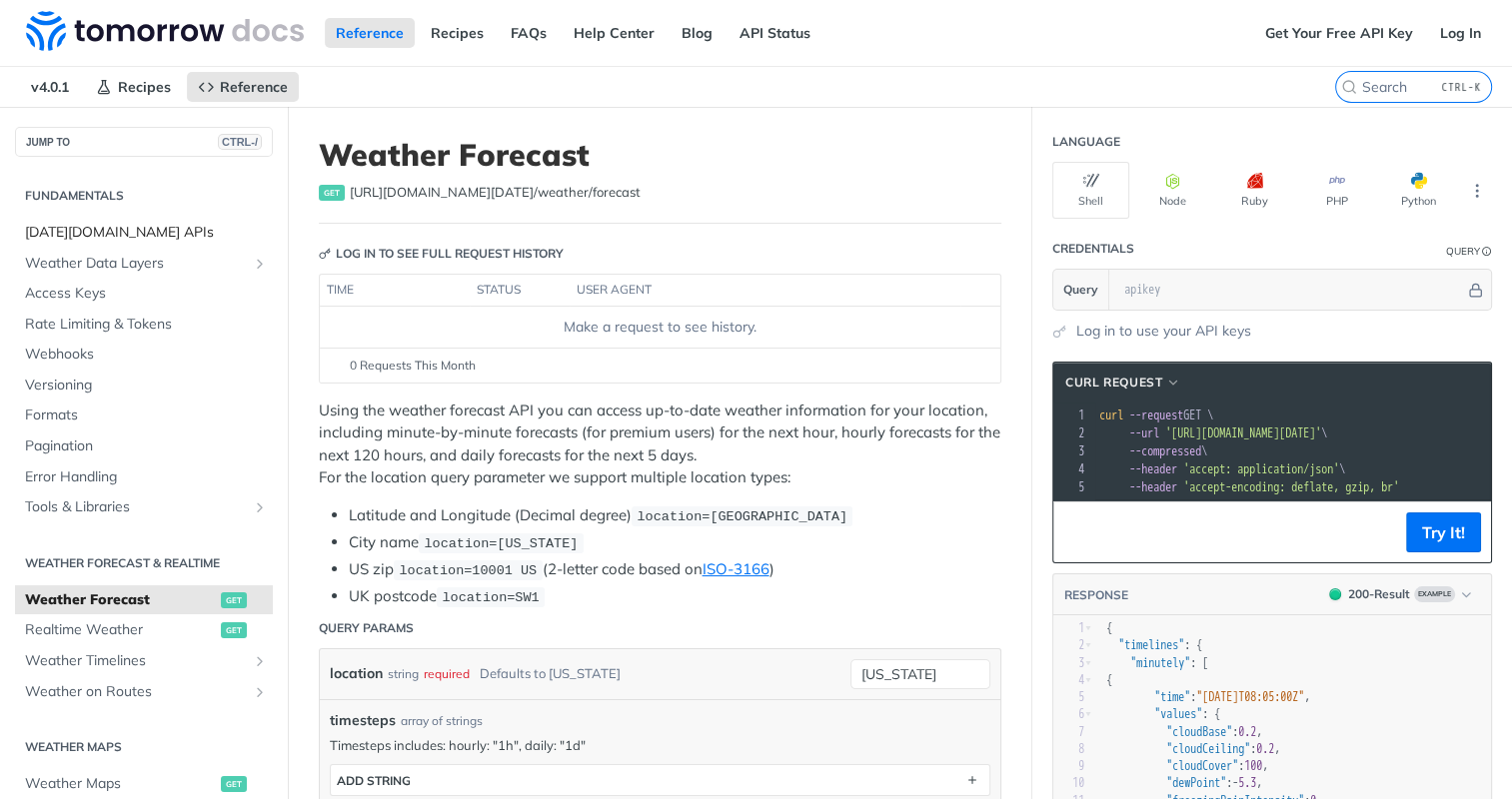 click on "[DATE][DOMAIN_NAME] APIs" at bounding box center [146, 233] 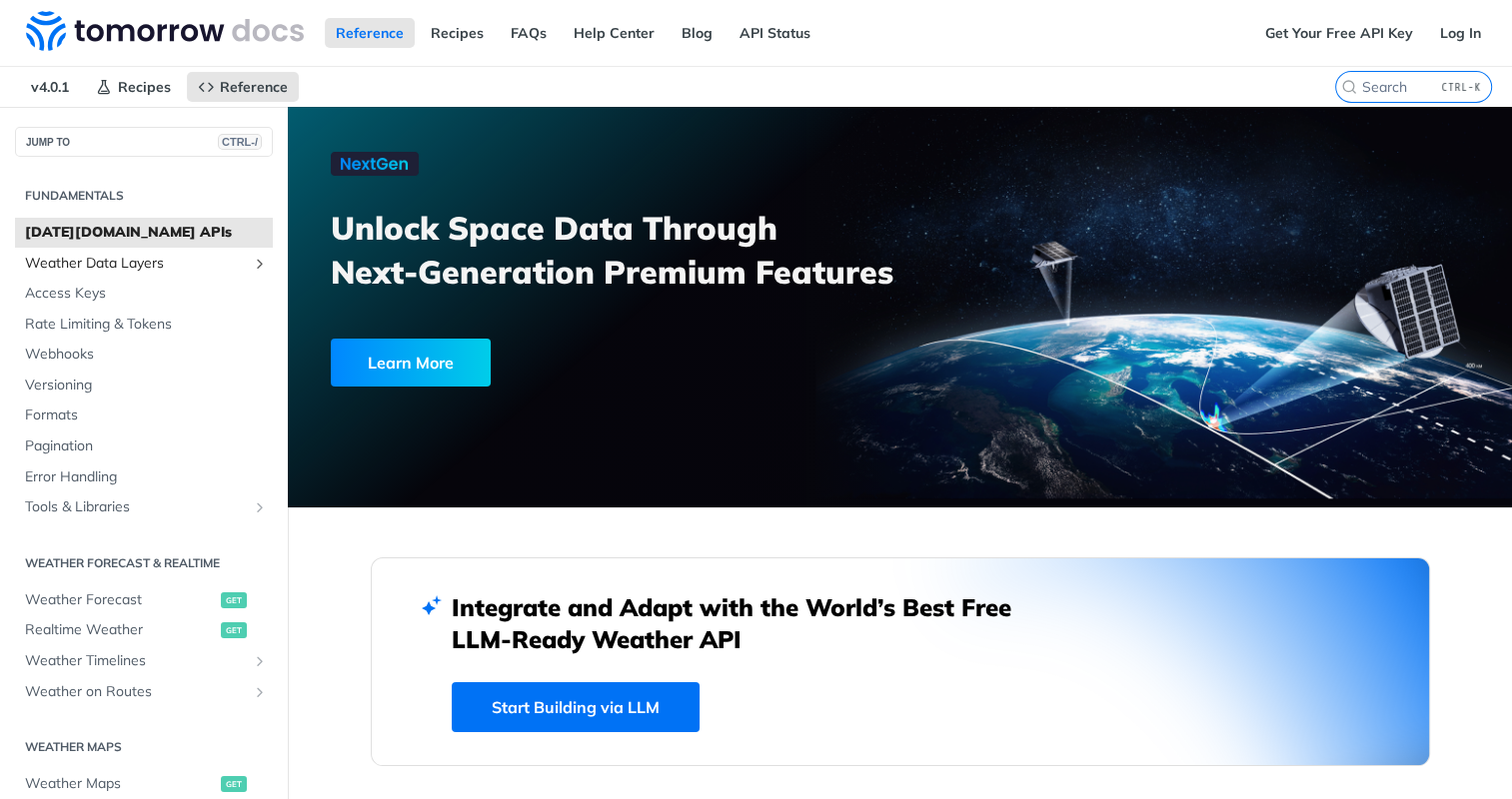 click on "Weather Data Layers" at bounding box center [136, 264] 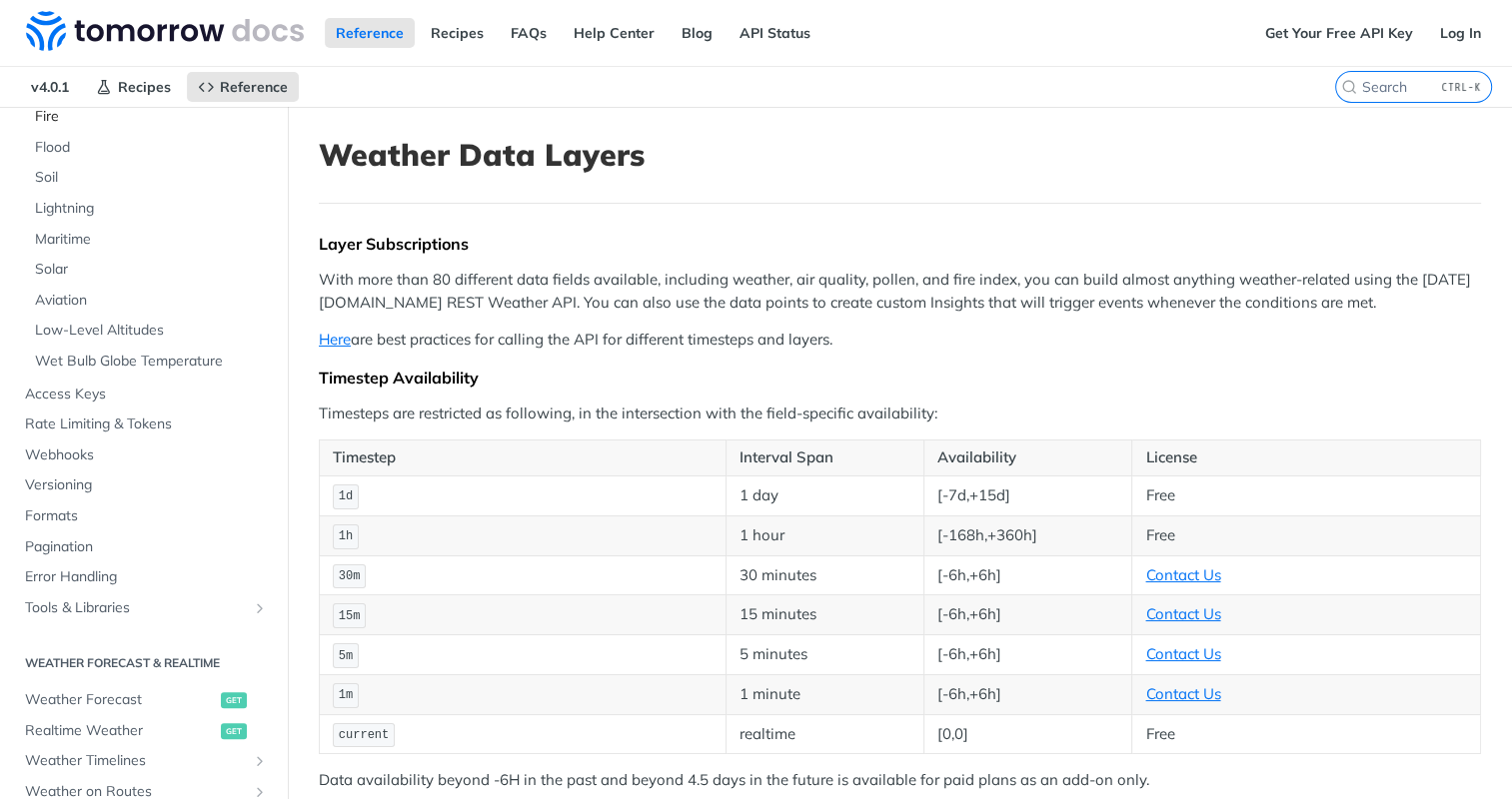 scroll, scrollTop: 400, scrollLeft: 0, axis: vertical 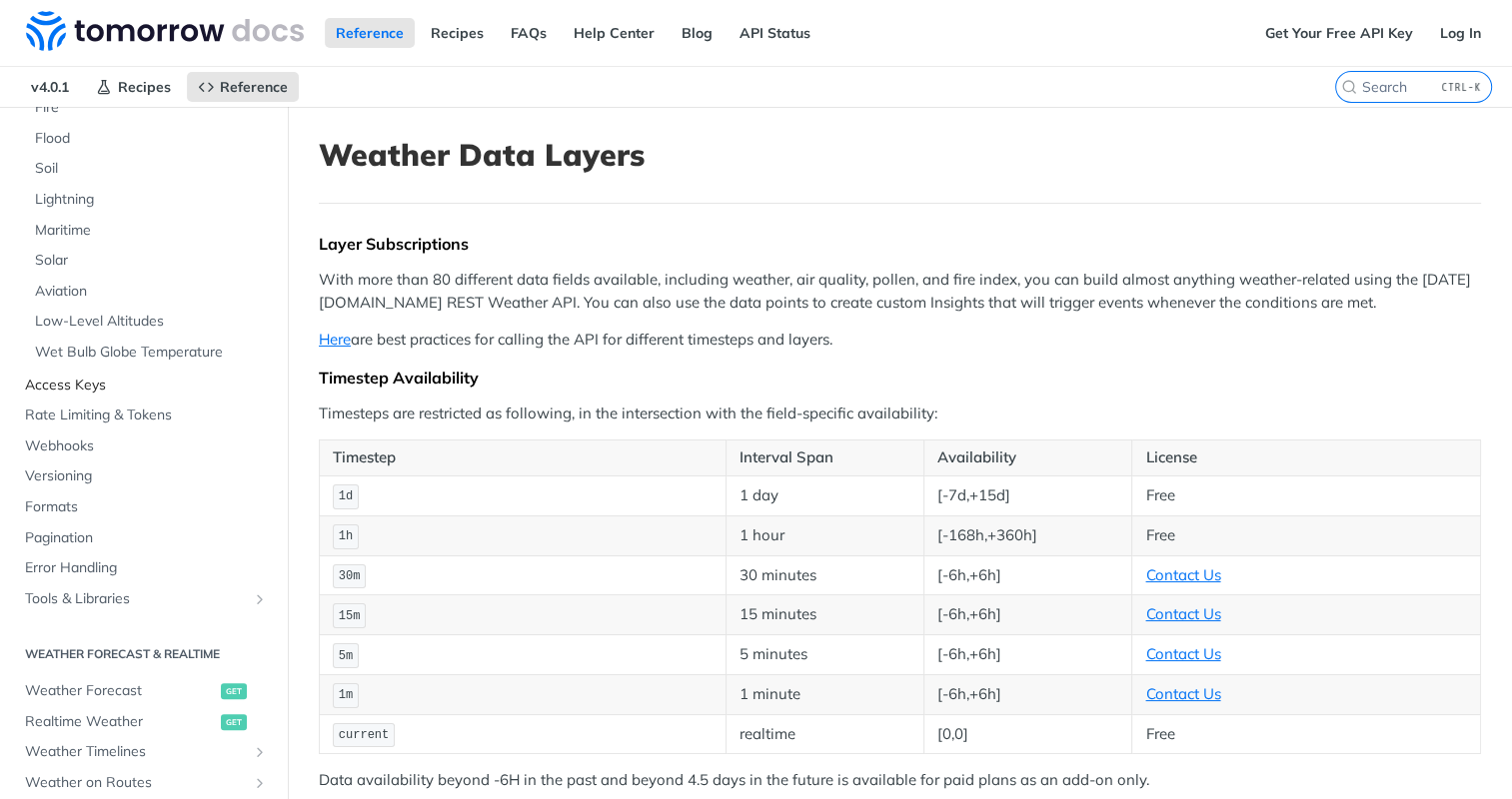 click on "Access Keys" at bounding box center (146, 386) 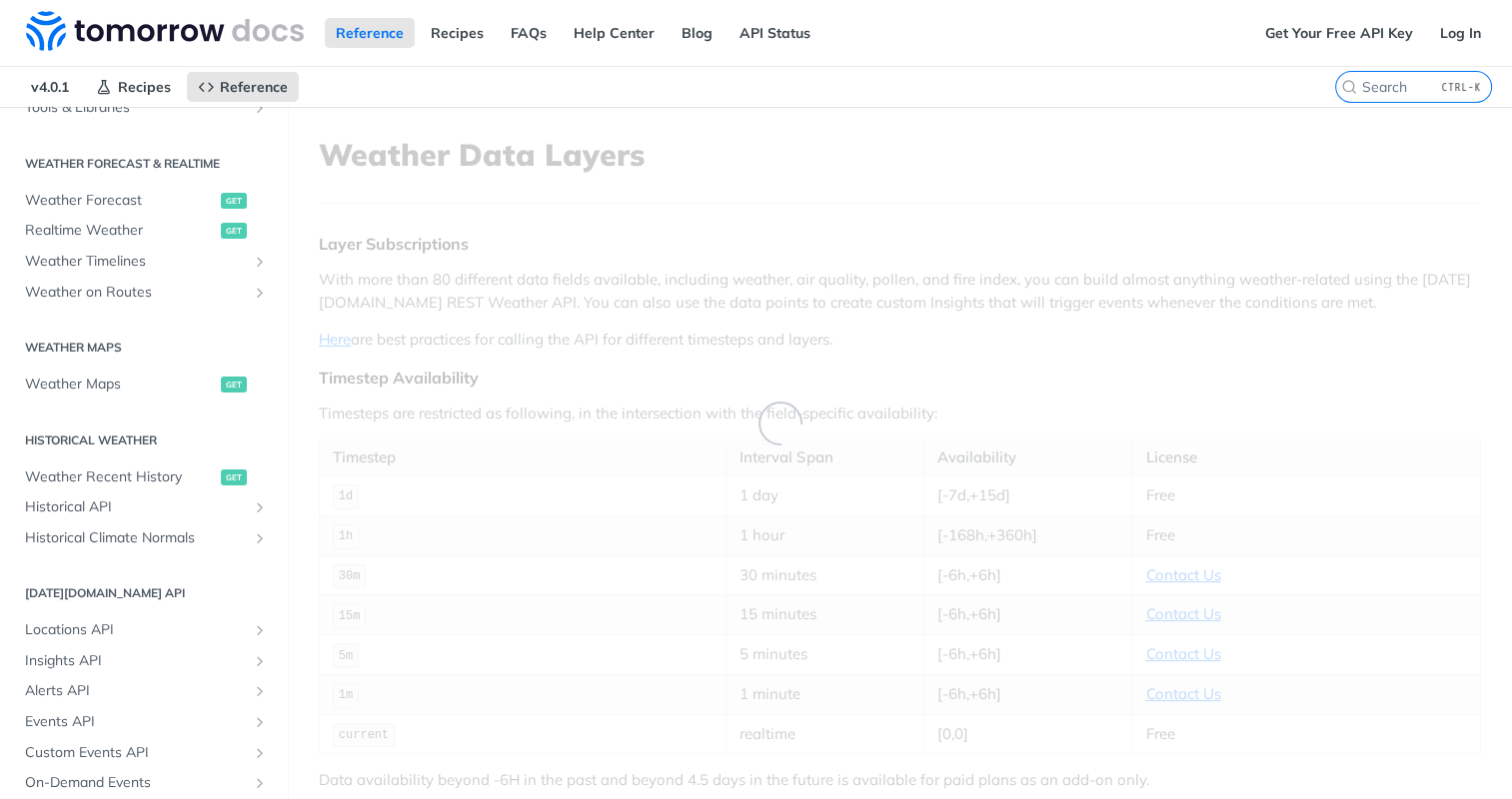 scroll, scrollTop: 0, scrollLeft: 0, axis: both 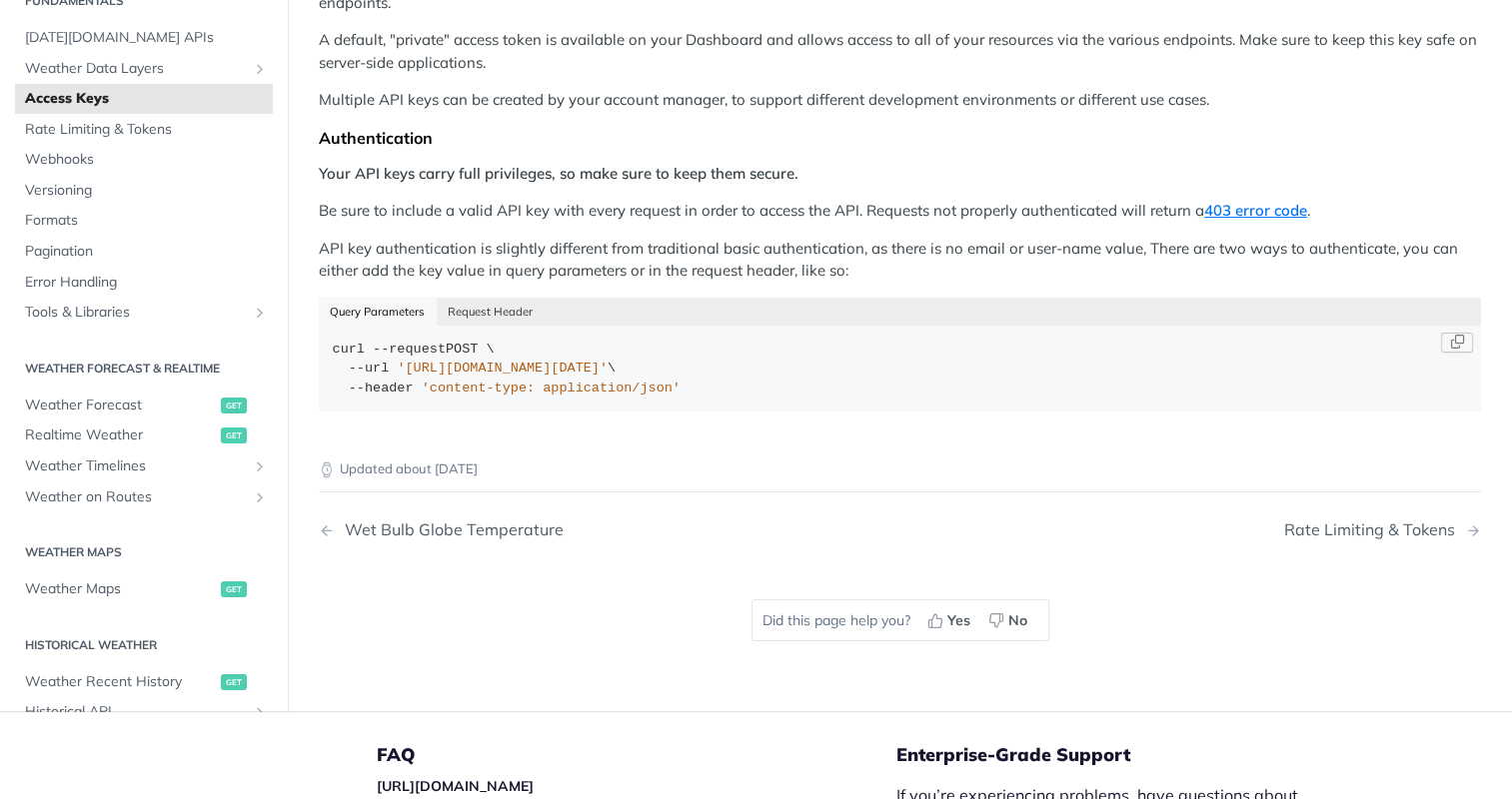 drag, startPoint x: 397, startPoint y: 344, endPoint x: 730, endPoint y: 344, distance: 333 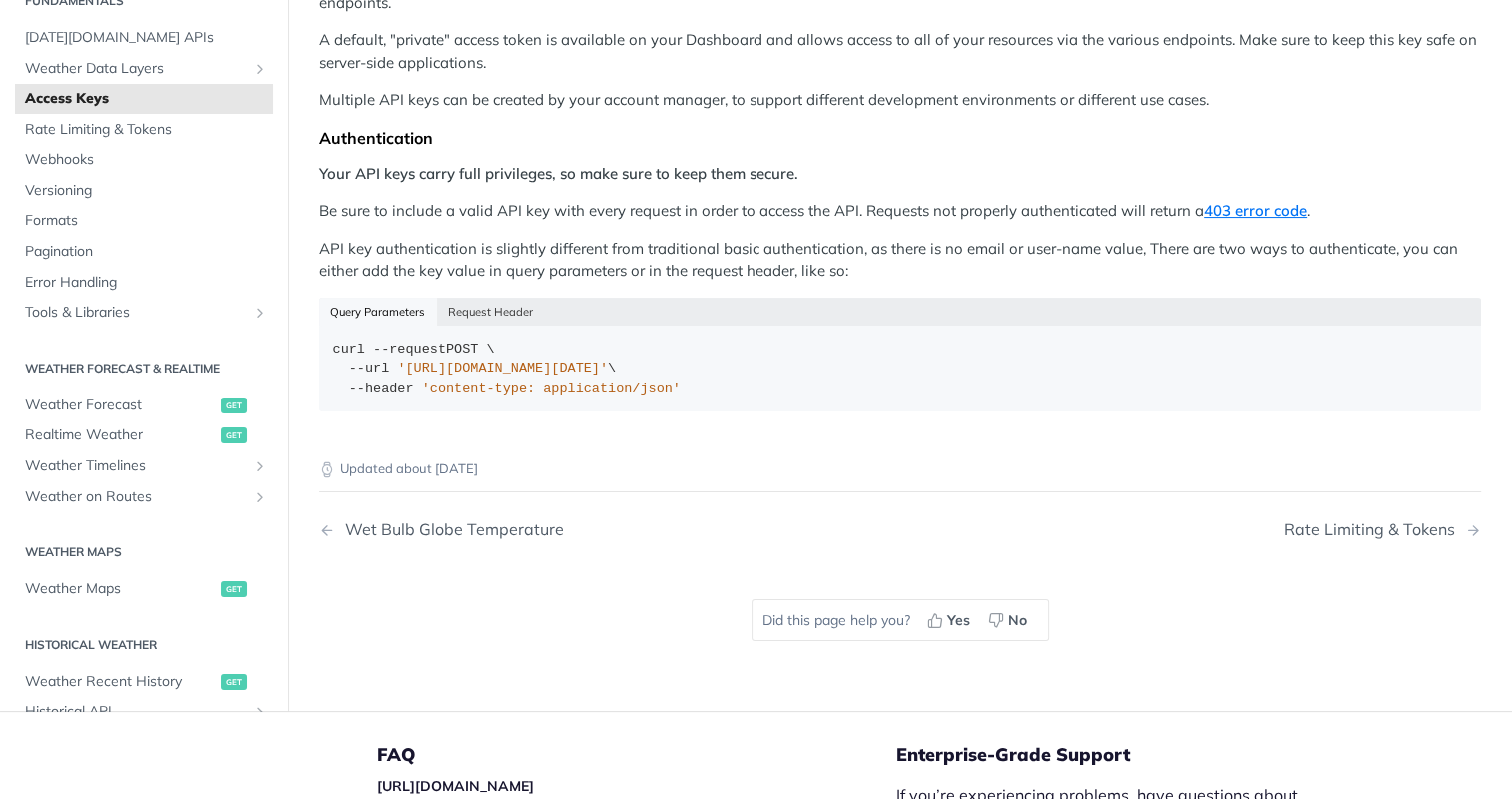 drag, startPoint x: 730, startPoint y: 344, endPoint x: 719, endPoint y: 407, distance: 63.95311 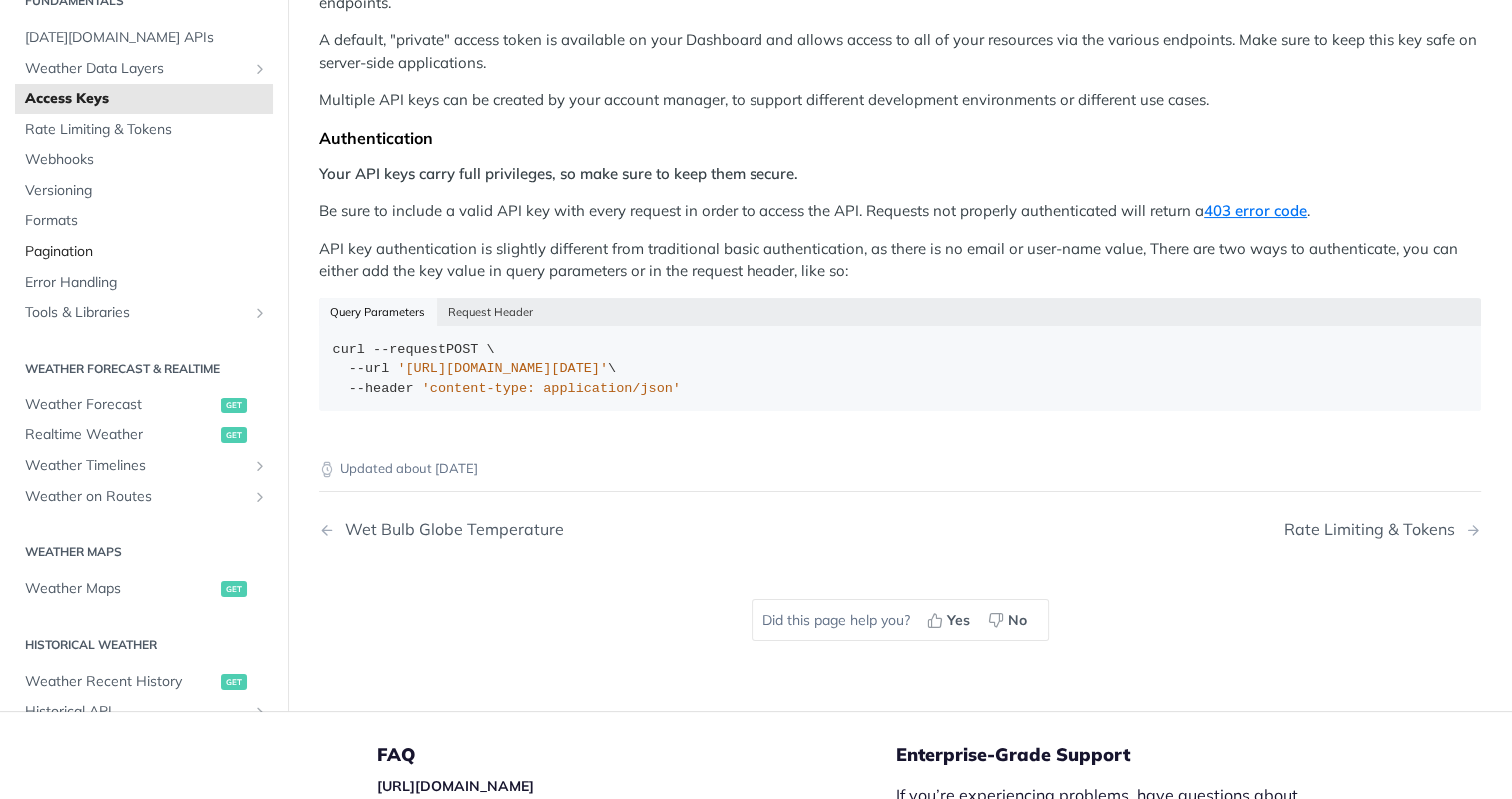 click on "Pagination" at bounding box center (146, 253) 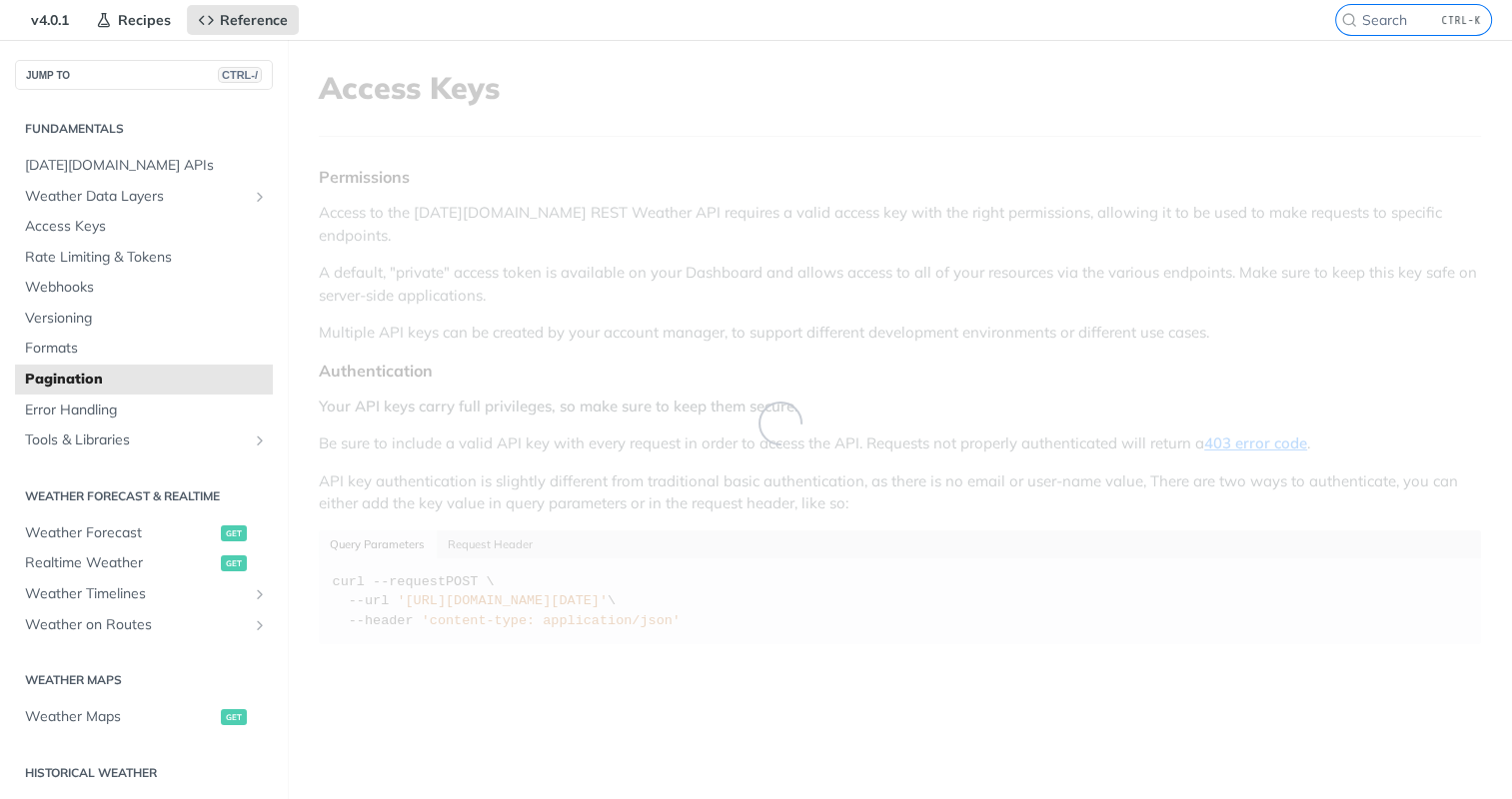 scroll, scrollTop: 0, scrollLeft: 0, axis: both 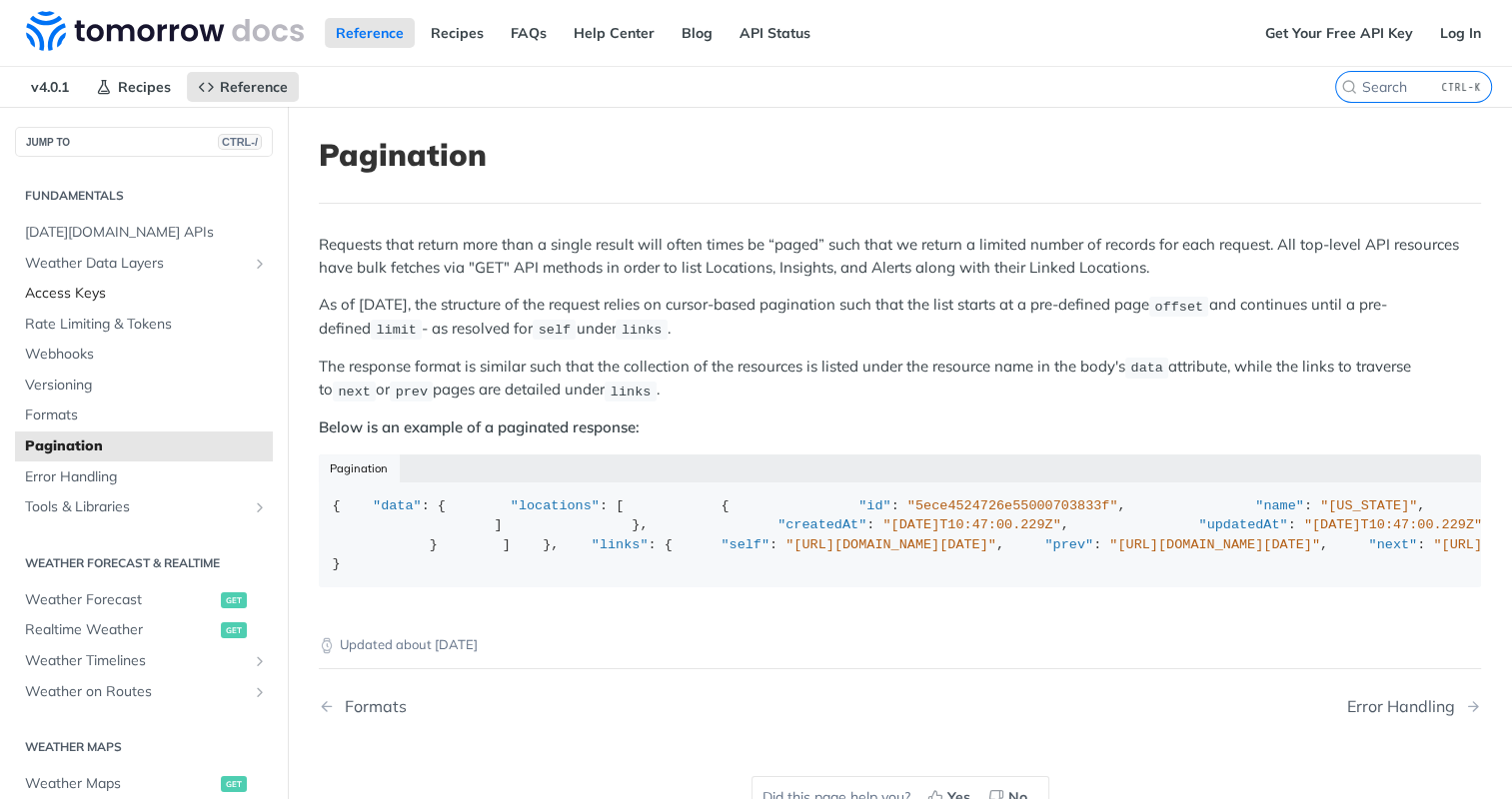 click on "Access Keys" at bounding box center [146, 294] 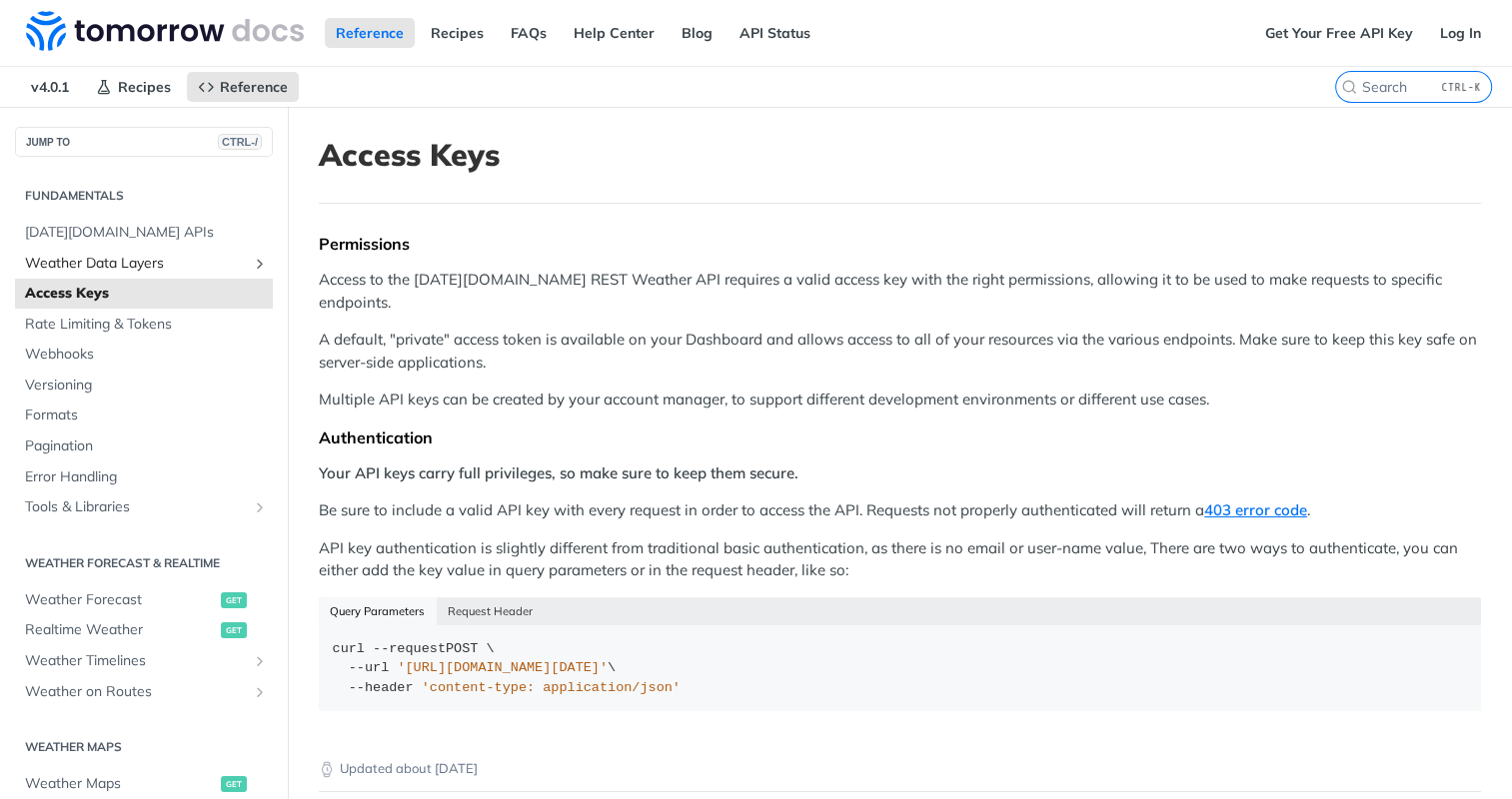 click on "Weather Data Layers" at bounding box center [136, 264] 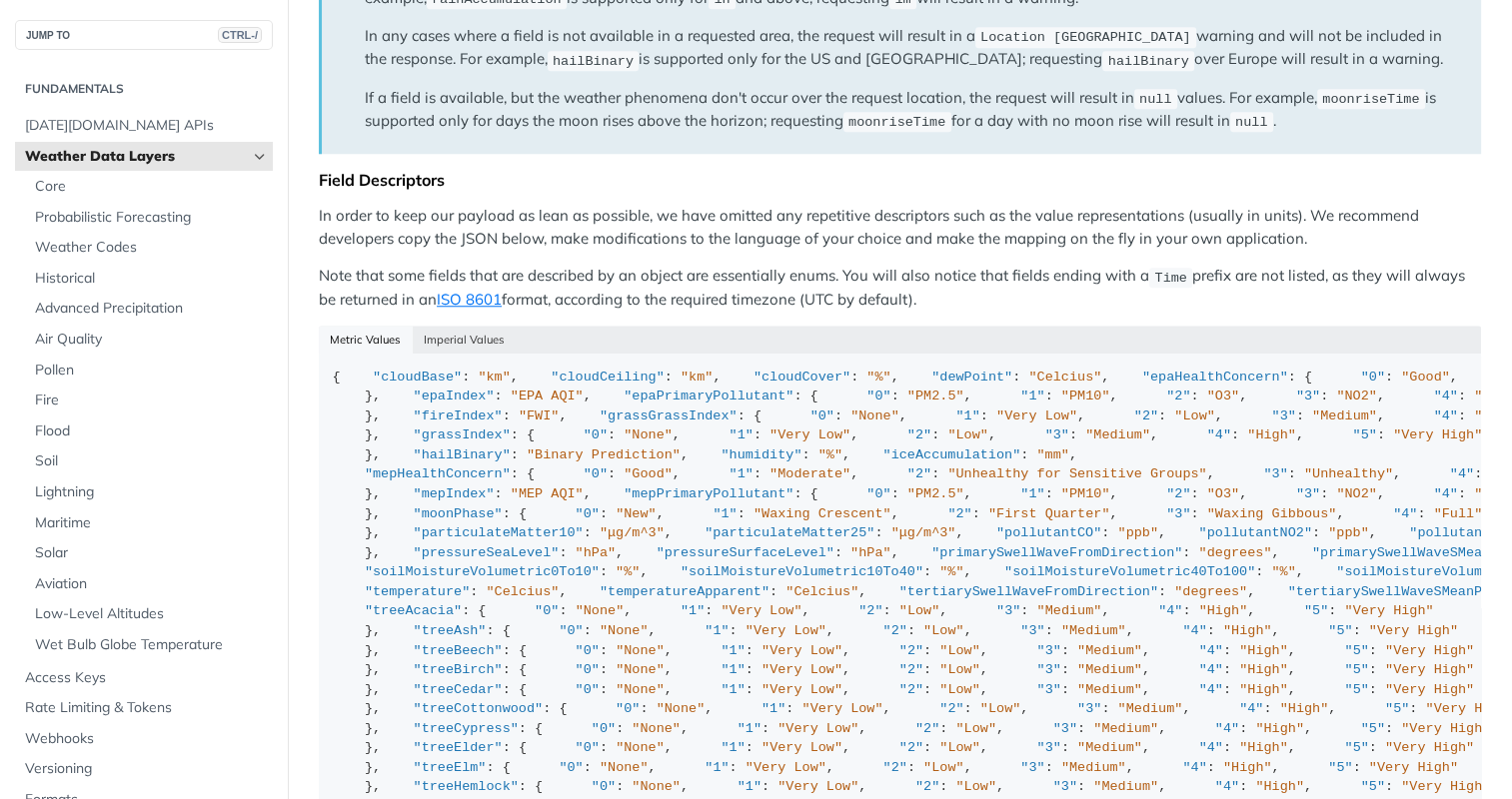 scroll, scrollTop: 1698, scrollLeft: 0, axis: vertical 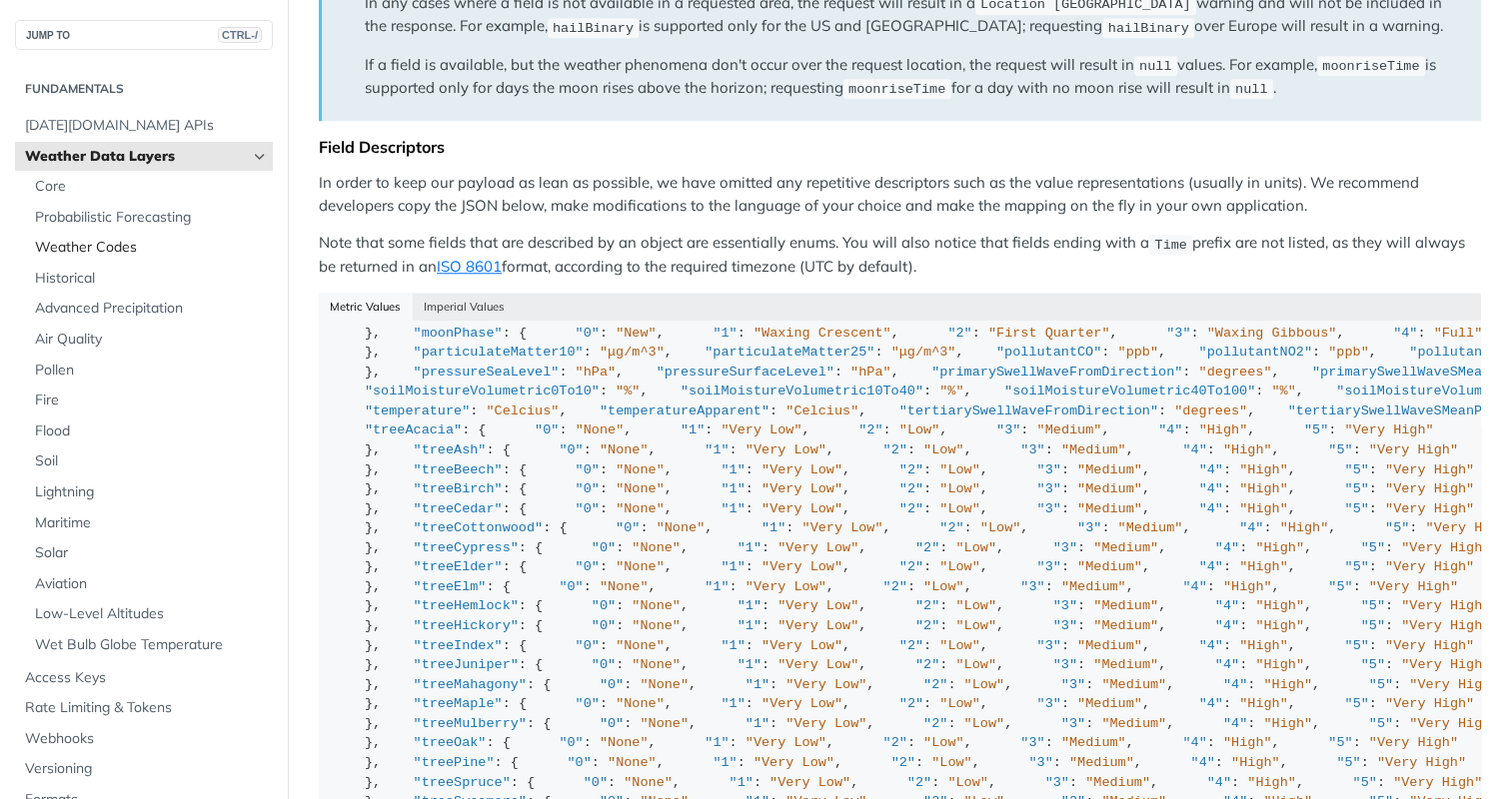 click on "Weather Codes" at bounding box center [151, 248] 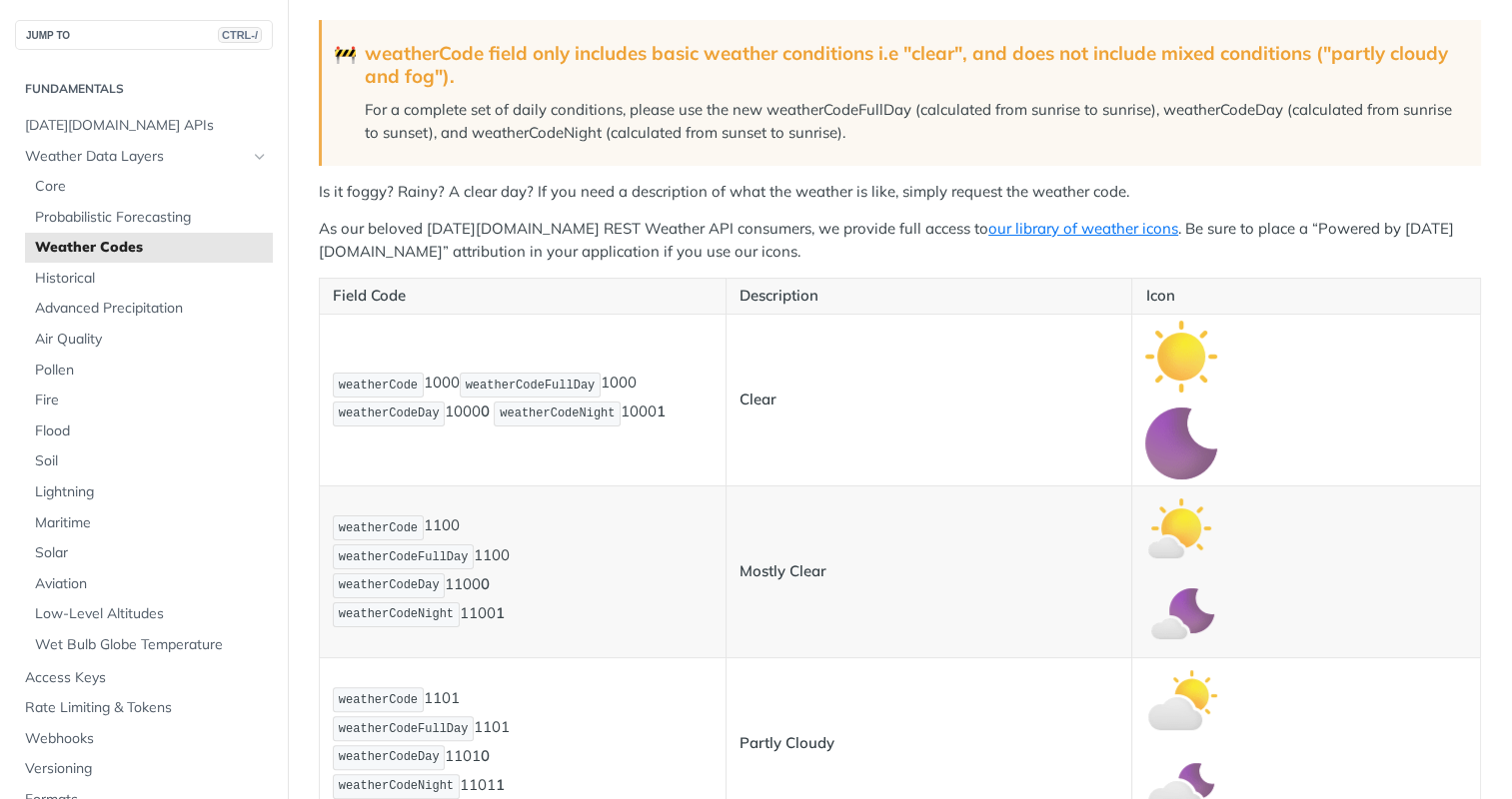 scroll, scrollTop: 0, scrollLeft: 0, axis: both 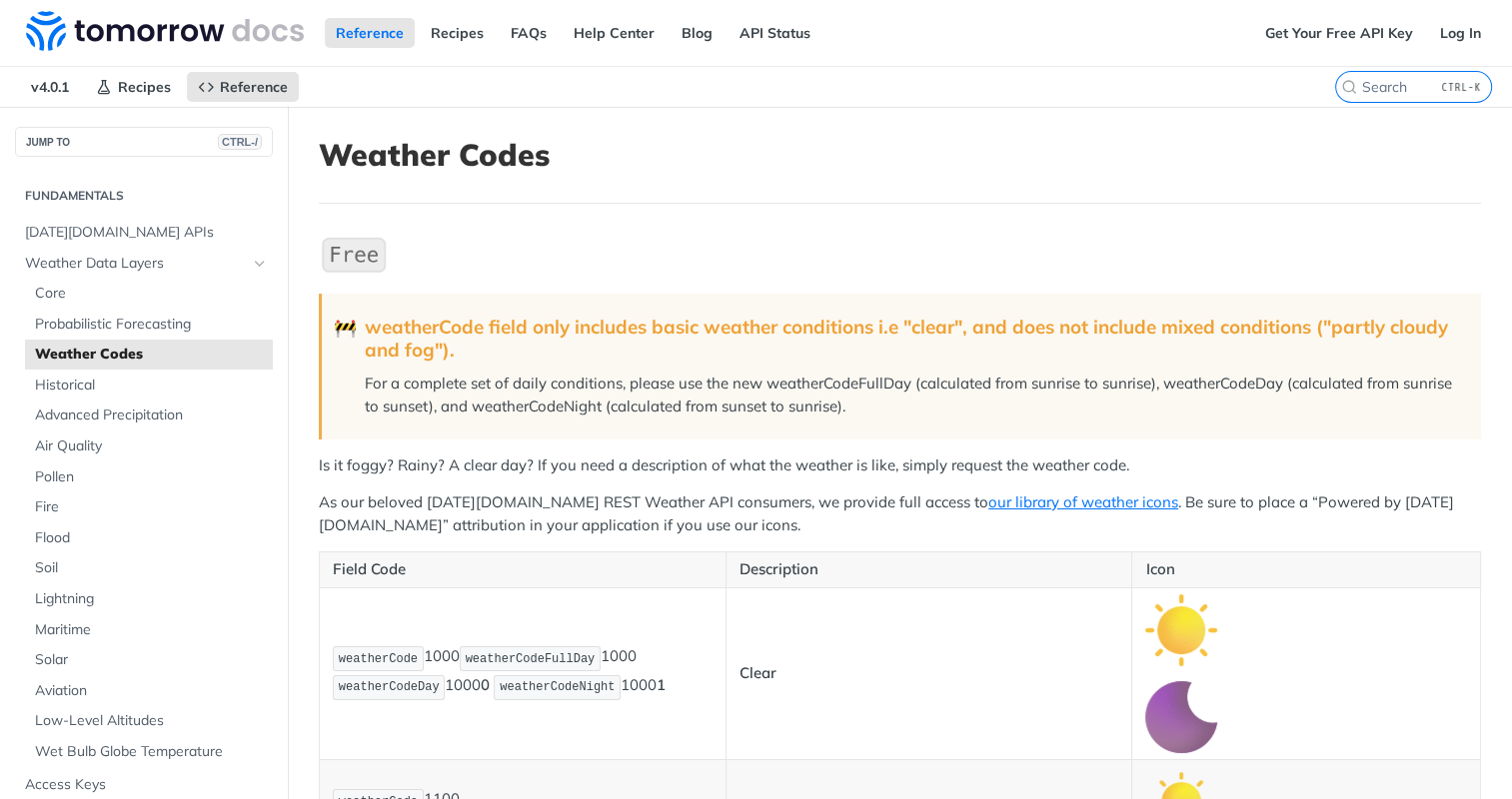 drag, startPoint x: 987, startPoint y: 500, endPoint x: 607, endPoint y: 503, distance: 380.0118 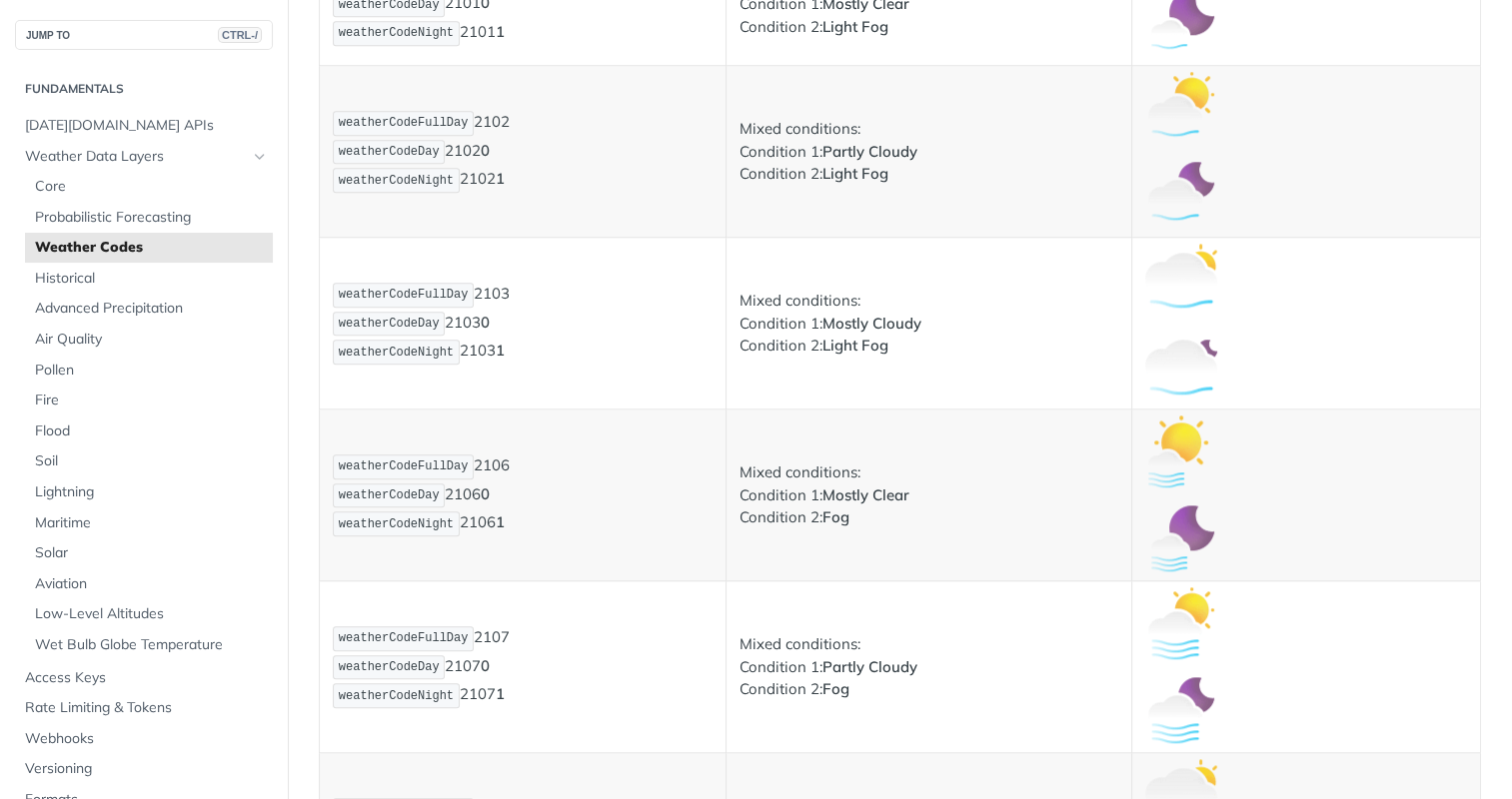 scroll, scrollTop: 2097, scrollLeft: 0, axis: vertical 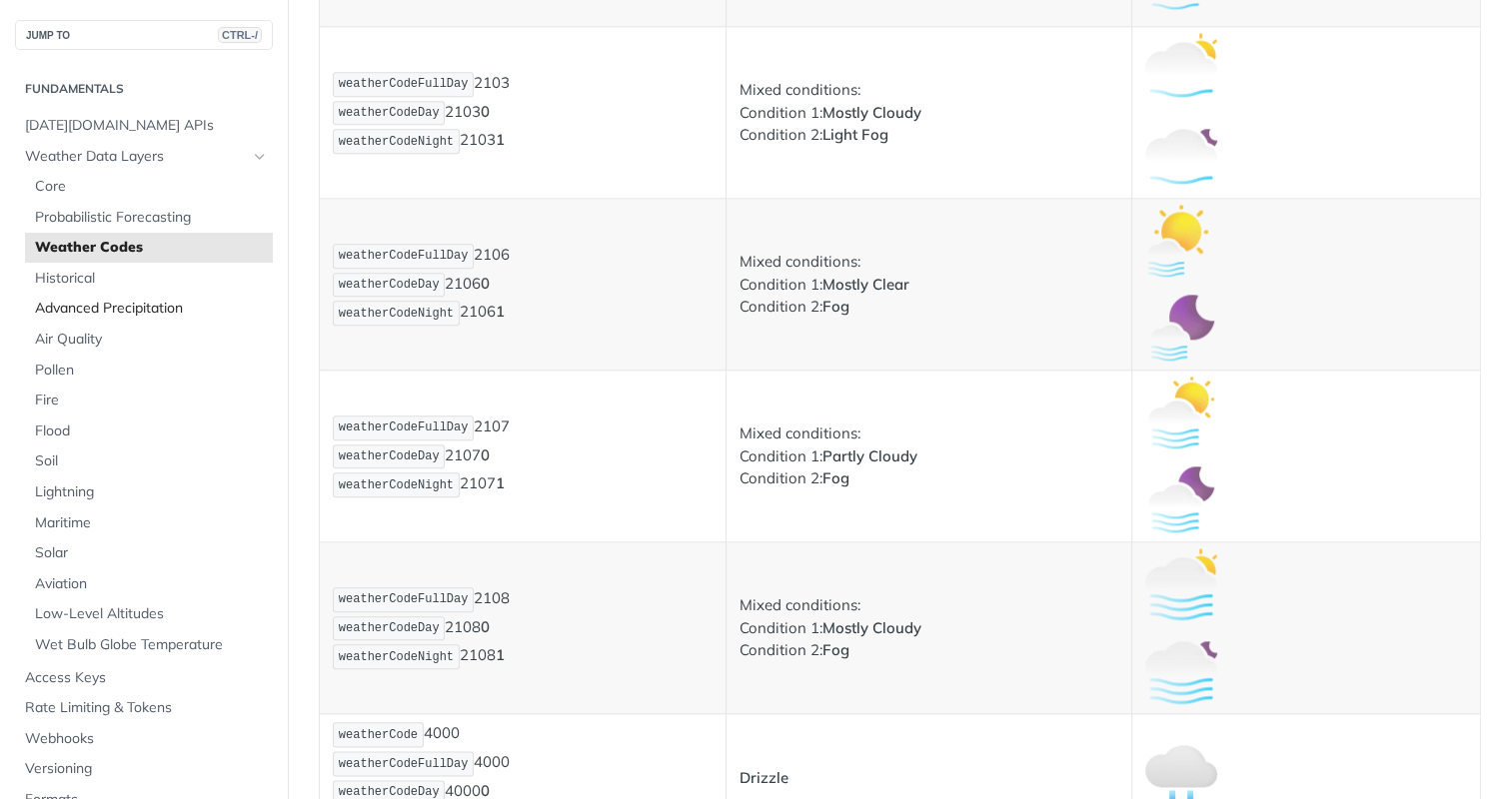 click on "Advanced Precipitation" at bounding box center [151, 309] 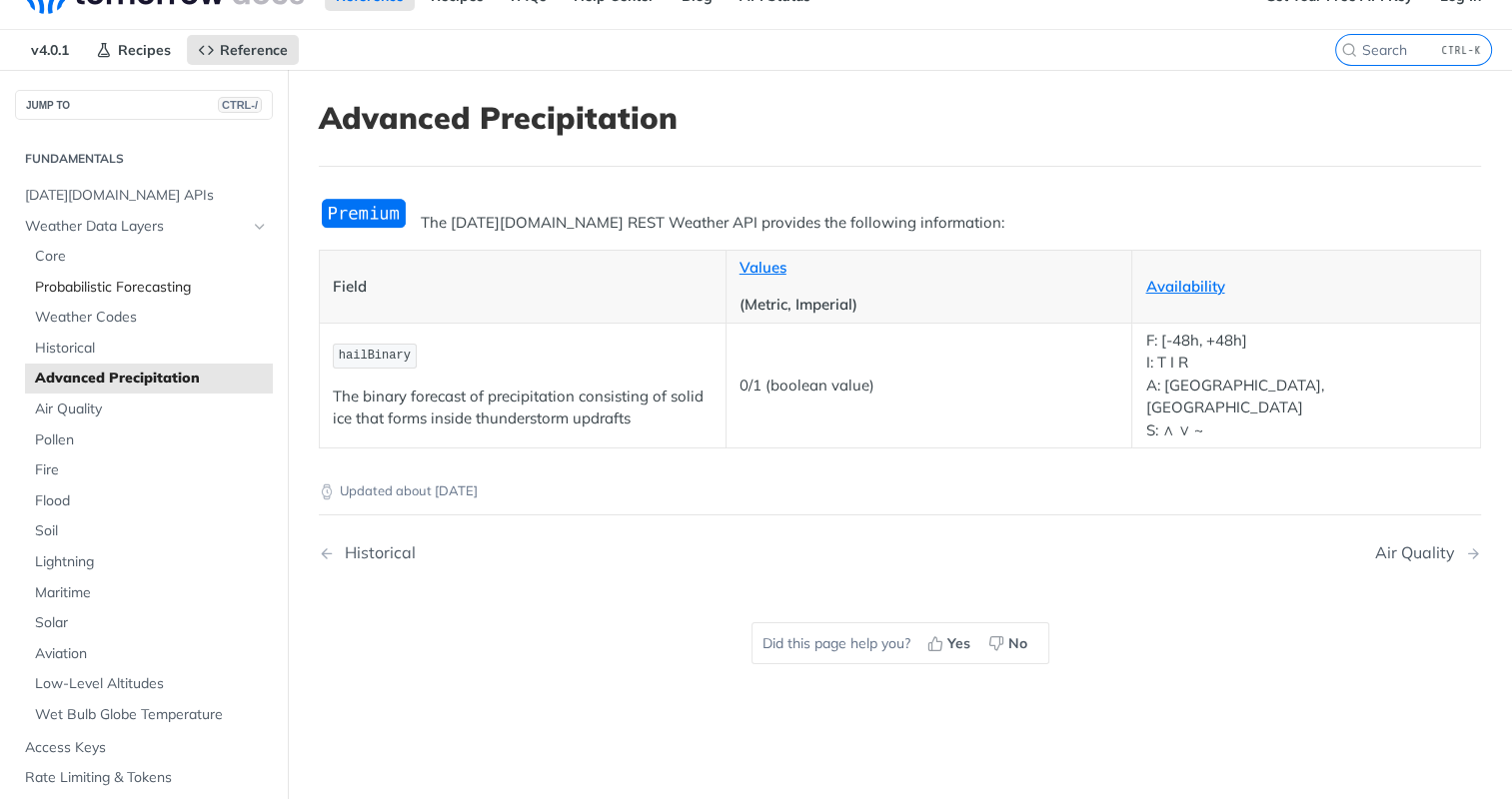 scroll, scrollTop: 0, scrollLeft: 0, axis: both 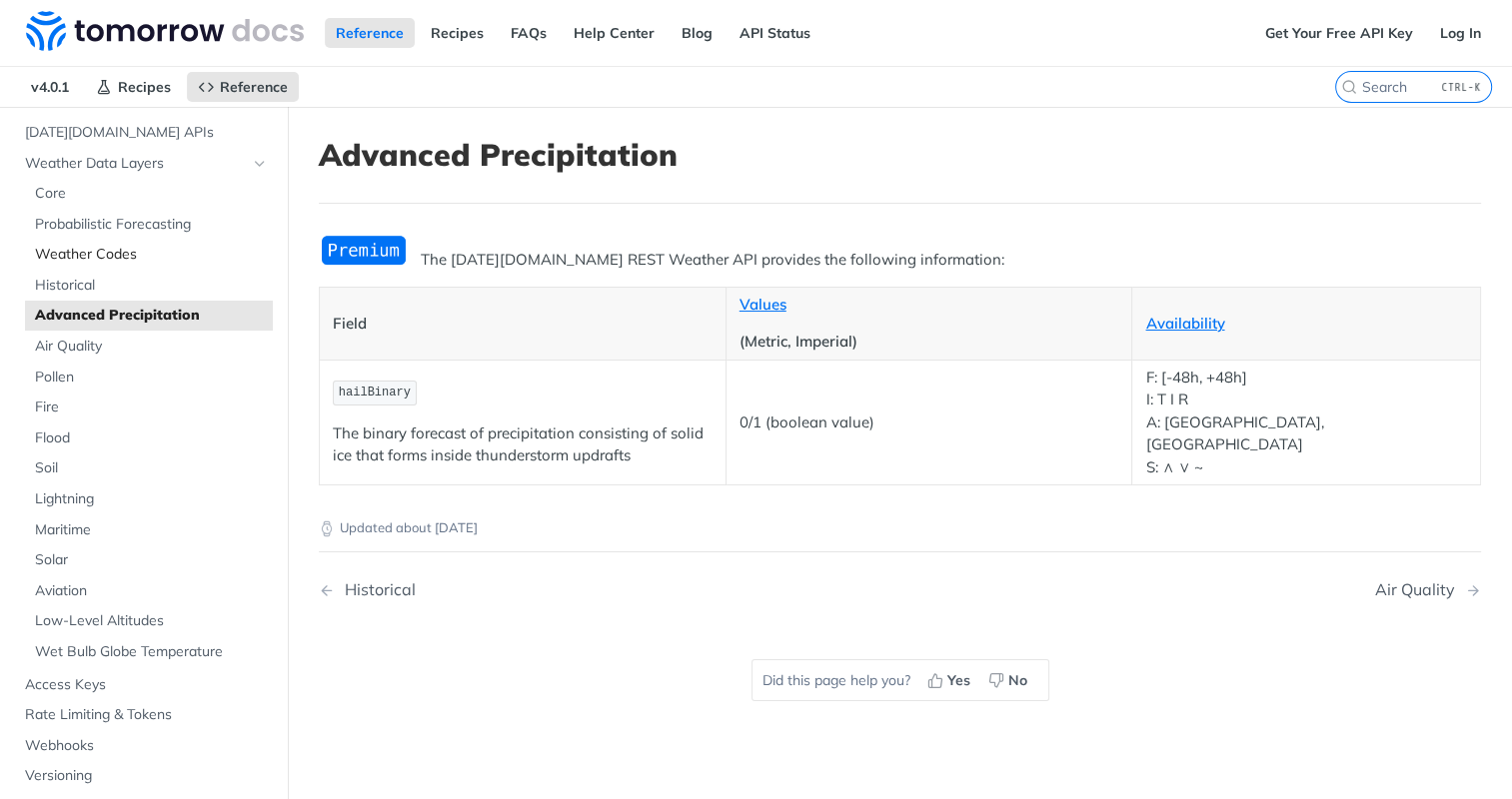 click on "Weather Codes" at bounding box center [151, 255] 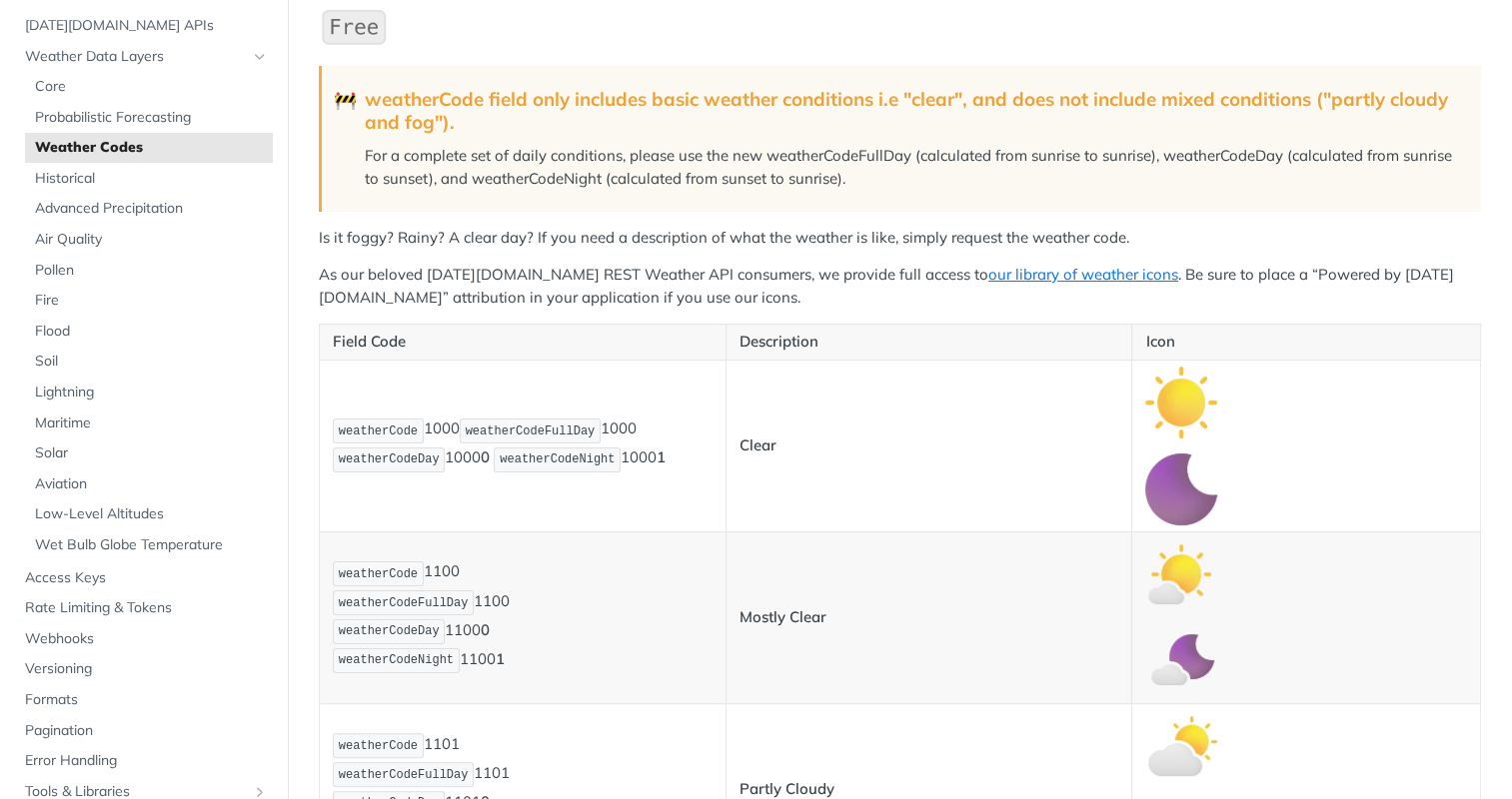 scroll, scrollTop: 499, scrollLeft: 0, axis: vertical 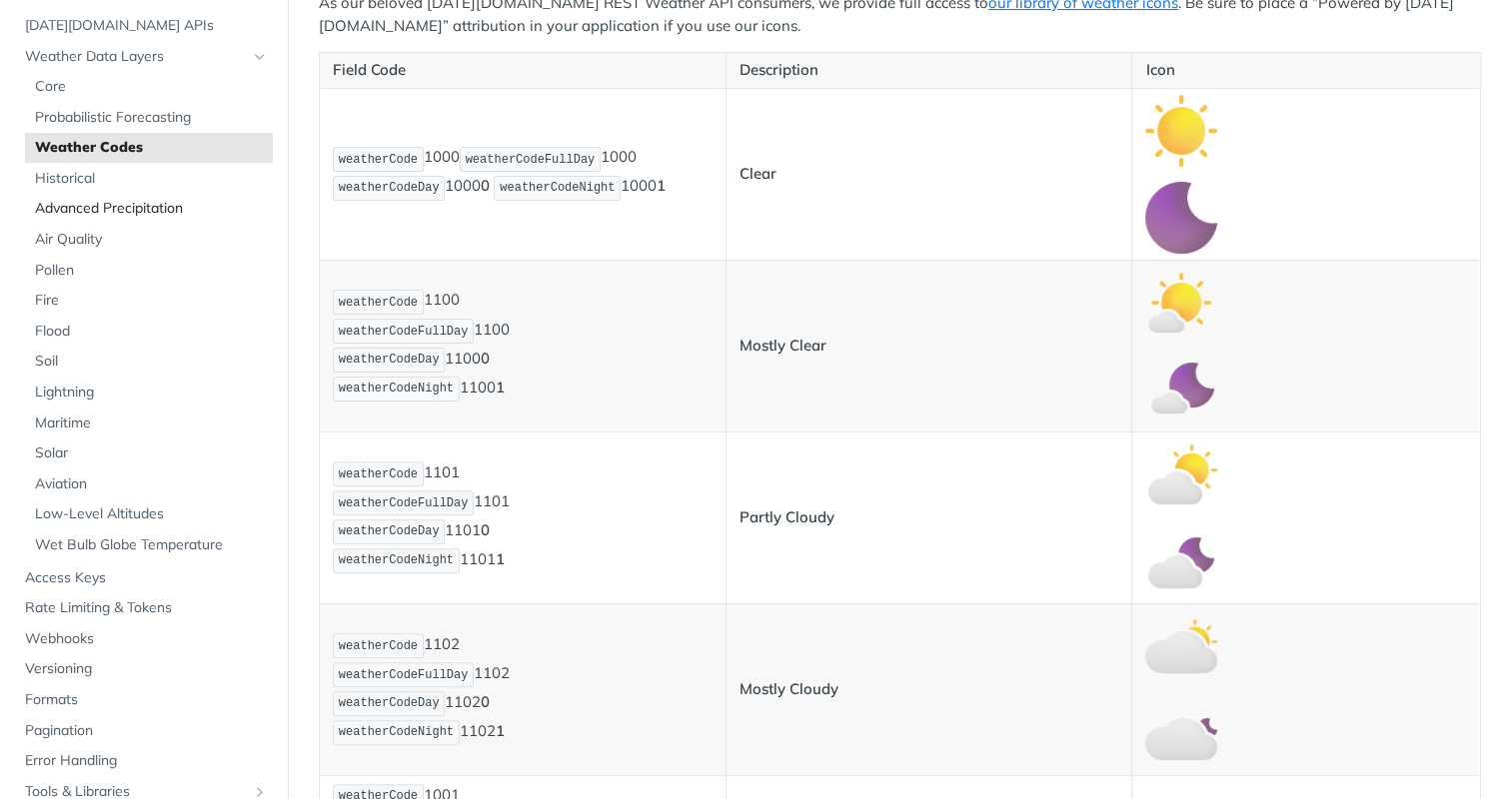 click on "Advanced Precipitation" at bounding box center [151, 209] 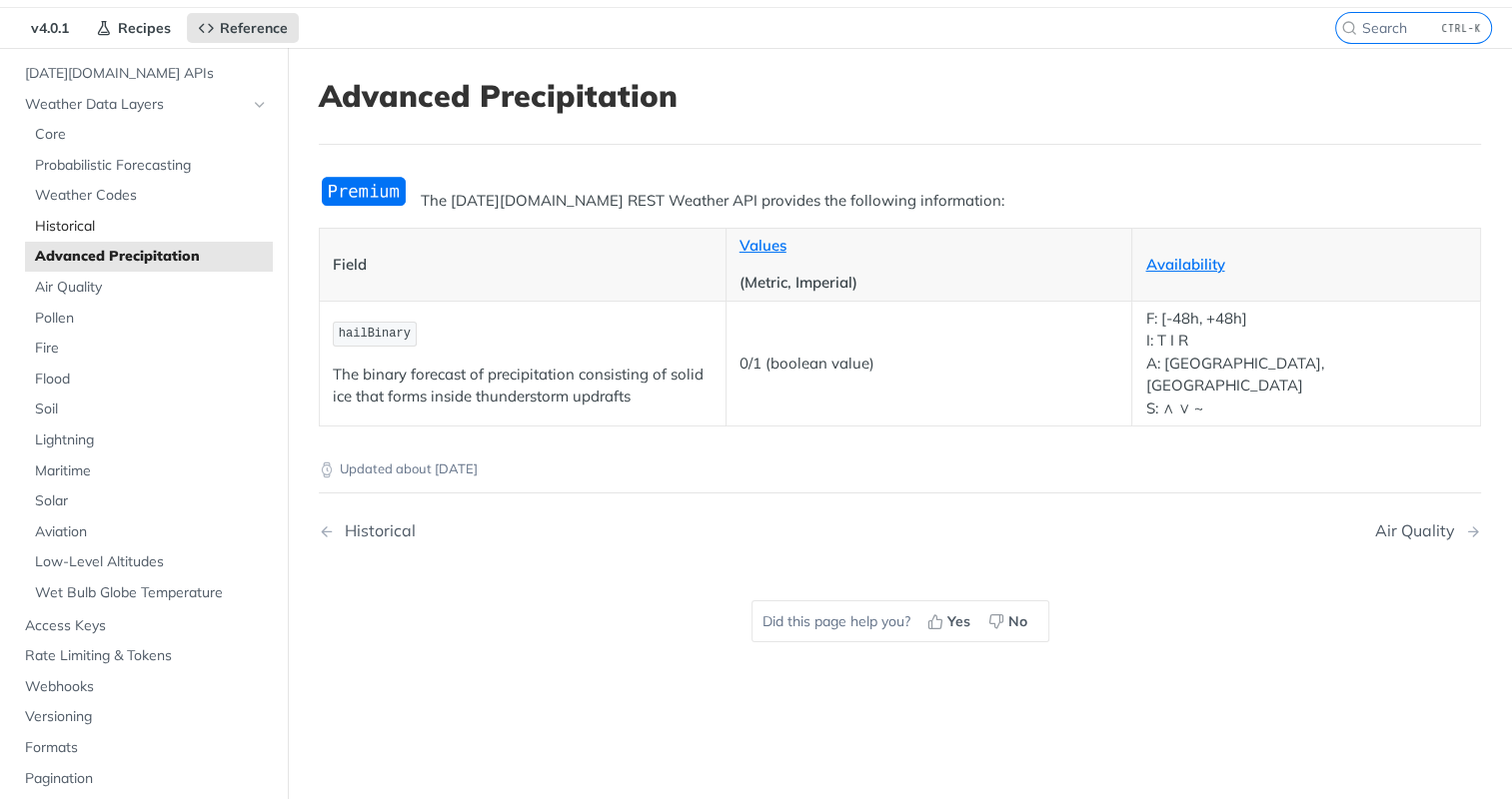 scroll, scrollTop: 1, scrollLeft: 0, axis: vertical 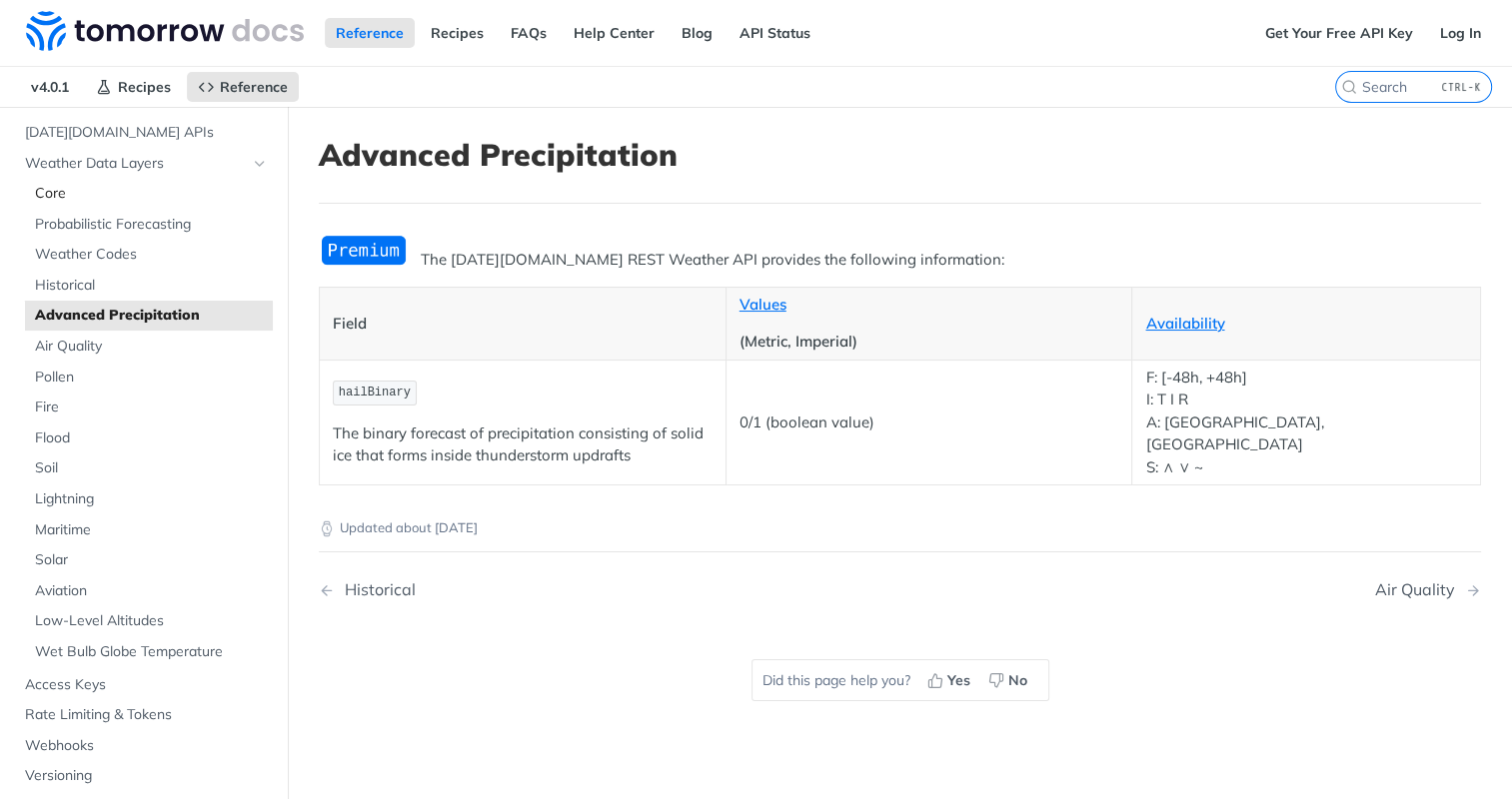 click on "Core" at bounding box center [151, 194] 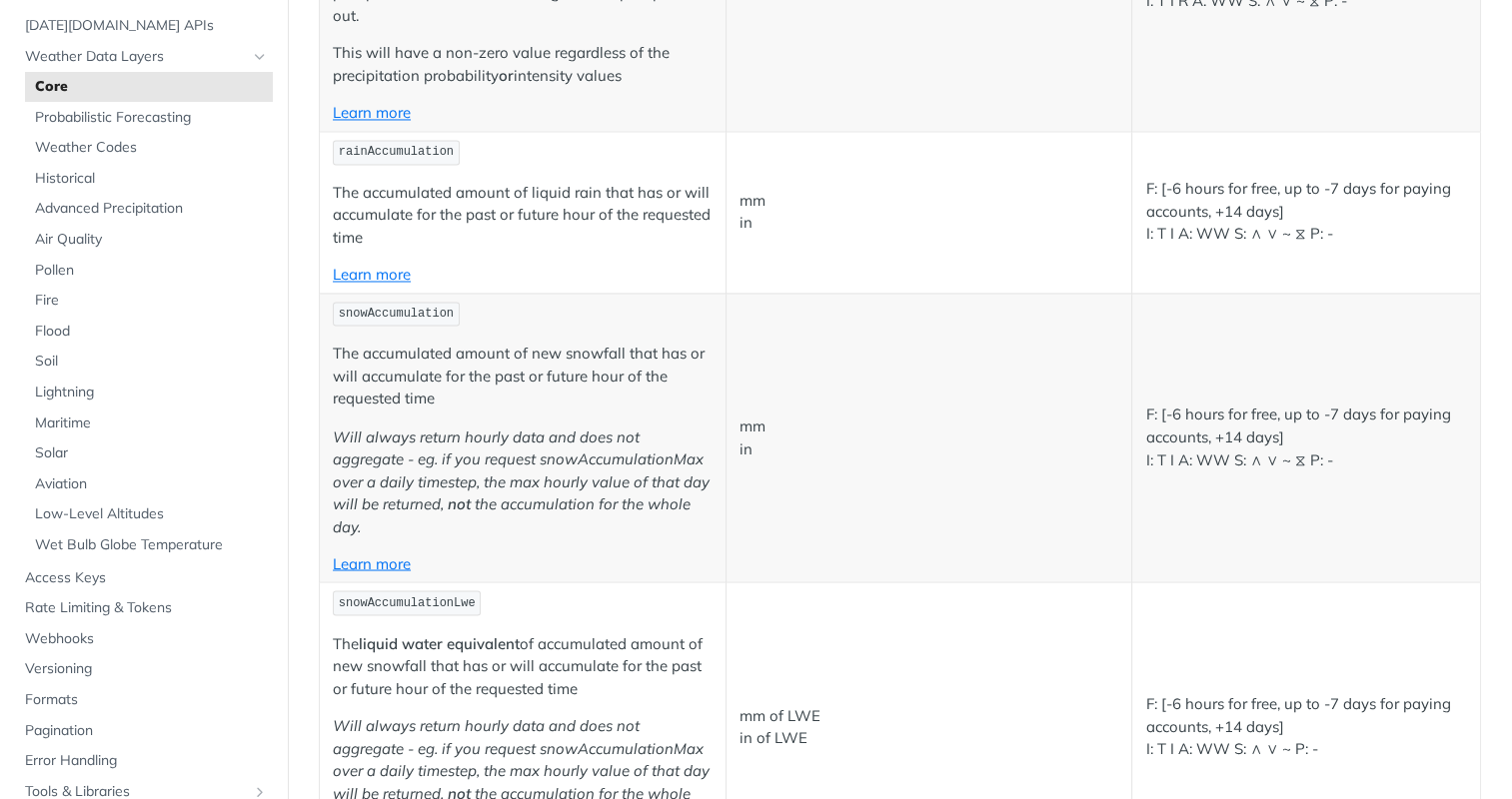 scroll, scrollTop: 3396, scrollLeft: 0, axis: vertical 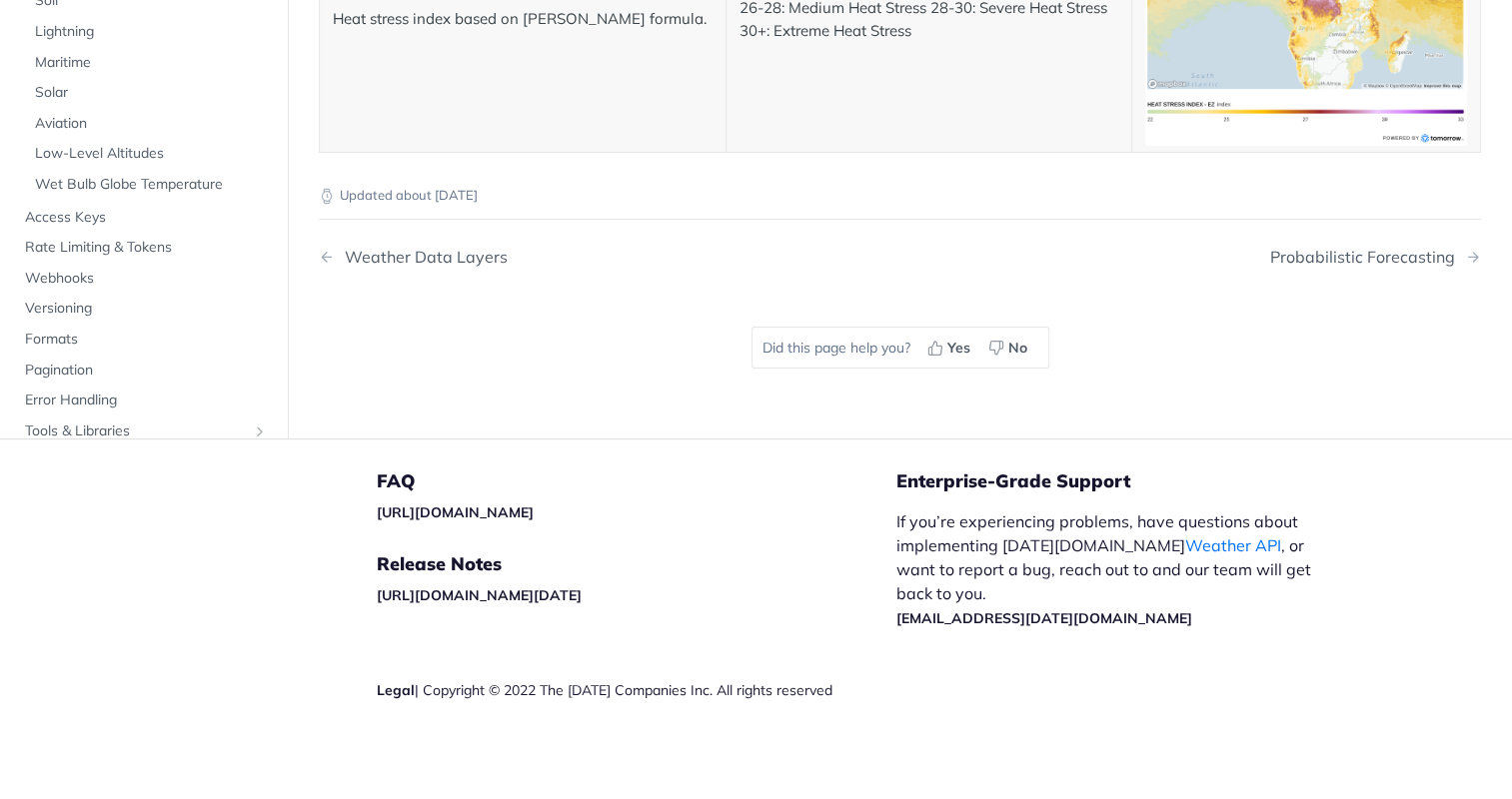 click on "thunderstormProbability" at bounding box center (422, -337) 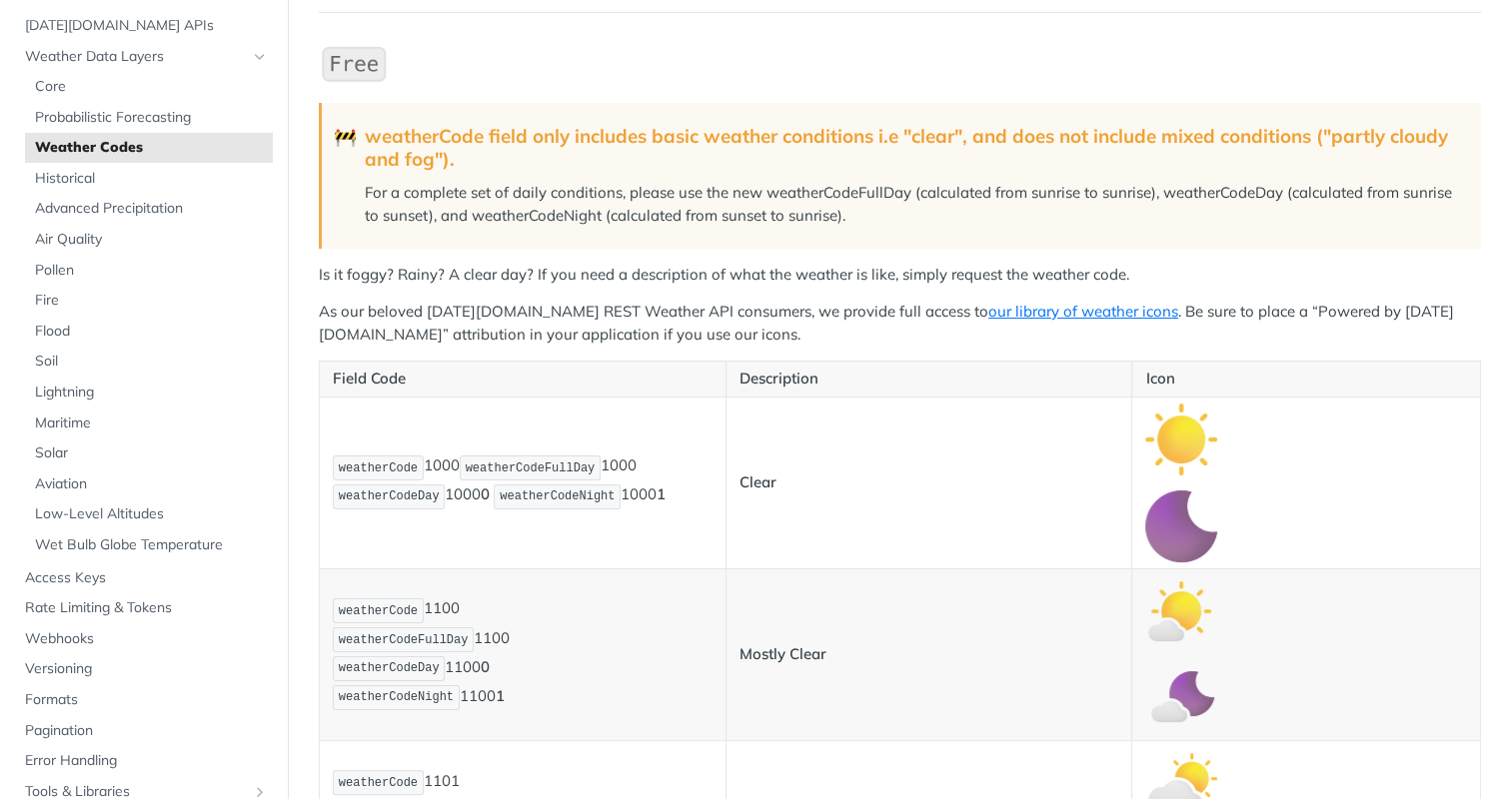 scroll, scrollTop: 0, scrollLeft: 0, axis: both 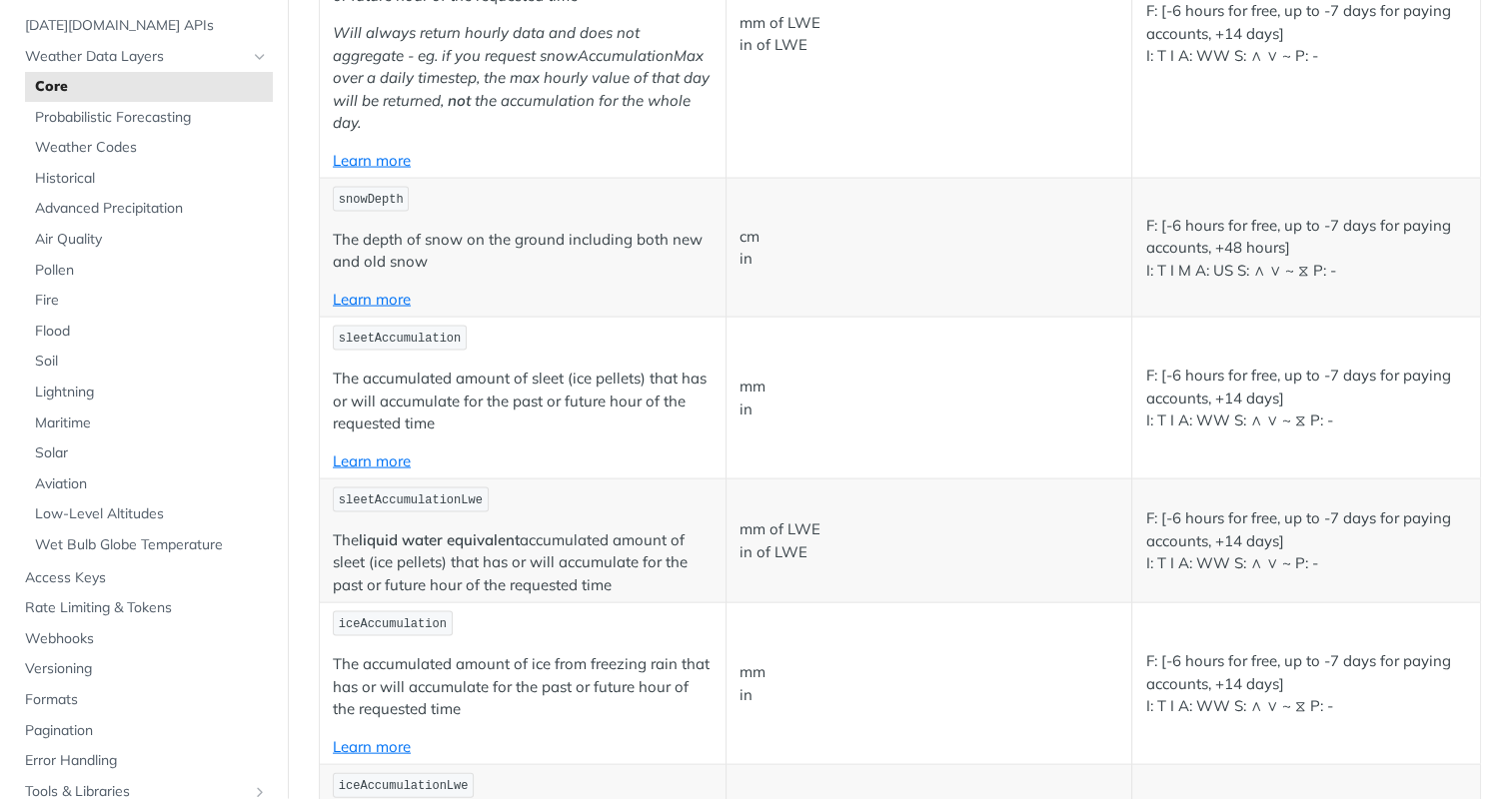 click on "freezingRainIntensity" at bounding box center (414, -1761) 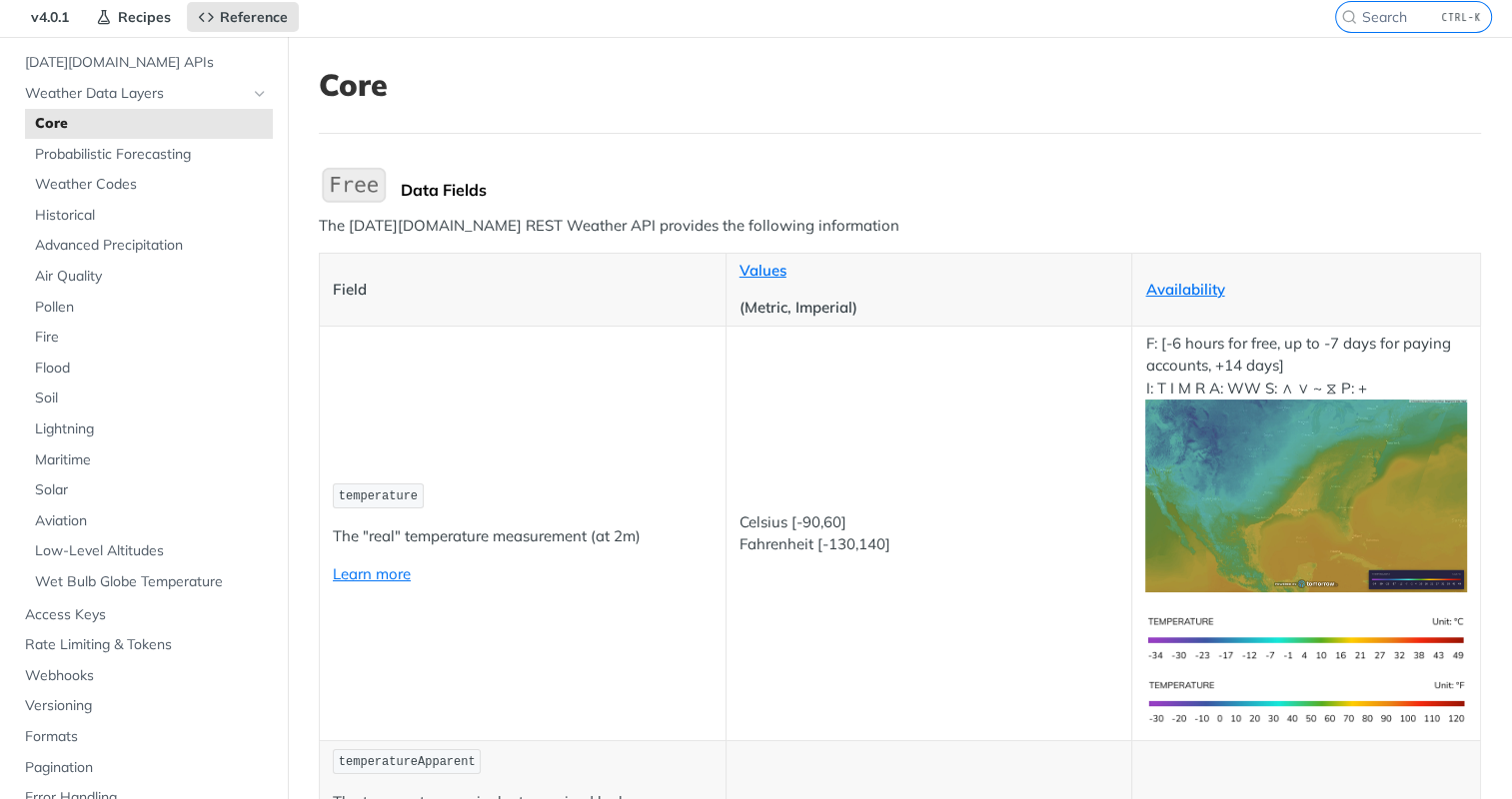 scroll, scrollTop: 0, scrollLeft: 0, axis: both 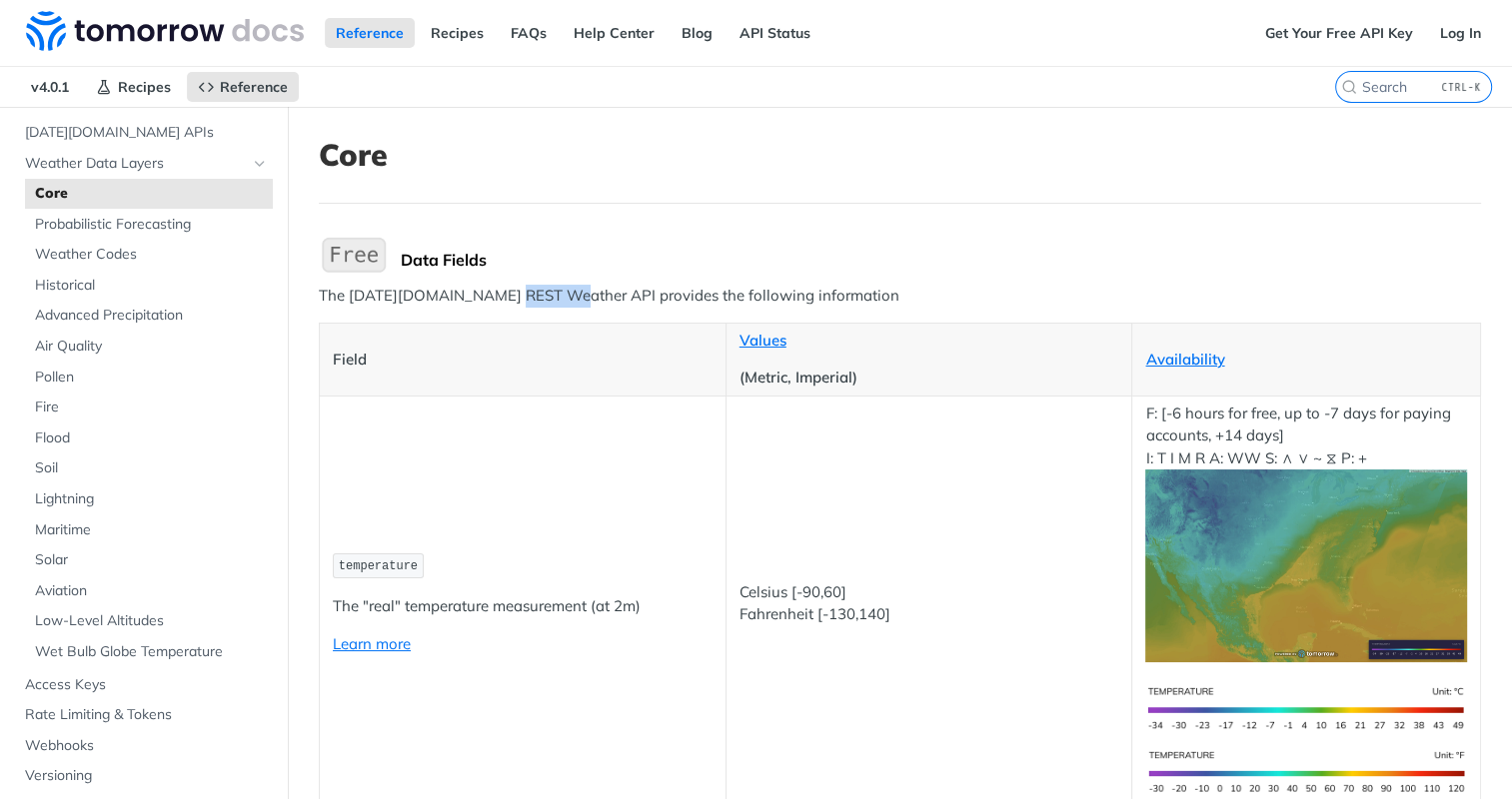 drag, startPoint x: 508, startPoint y: 297, endPoint x: 561, endPoint y: 297, distance: 53 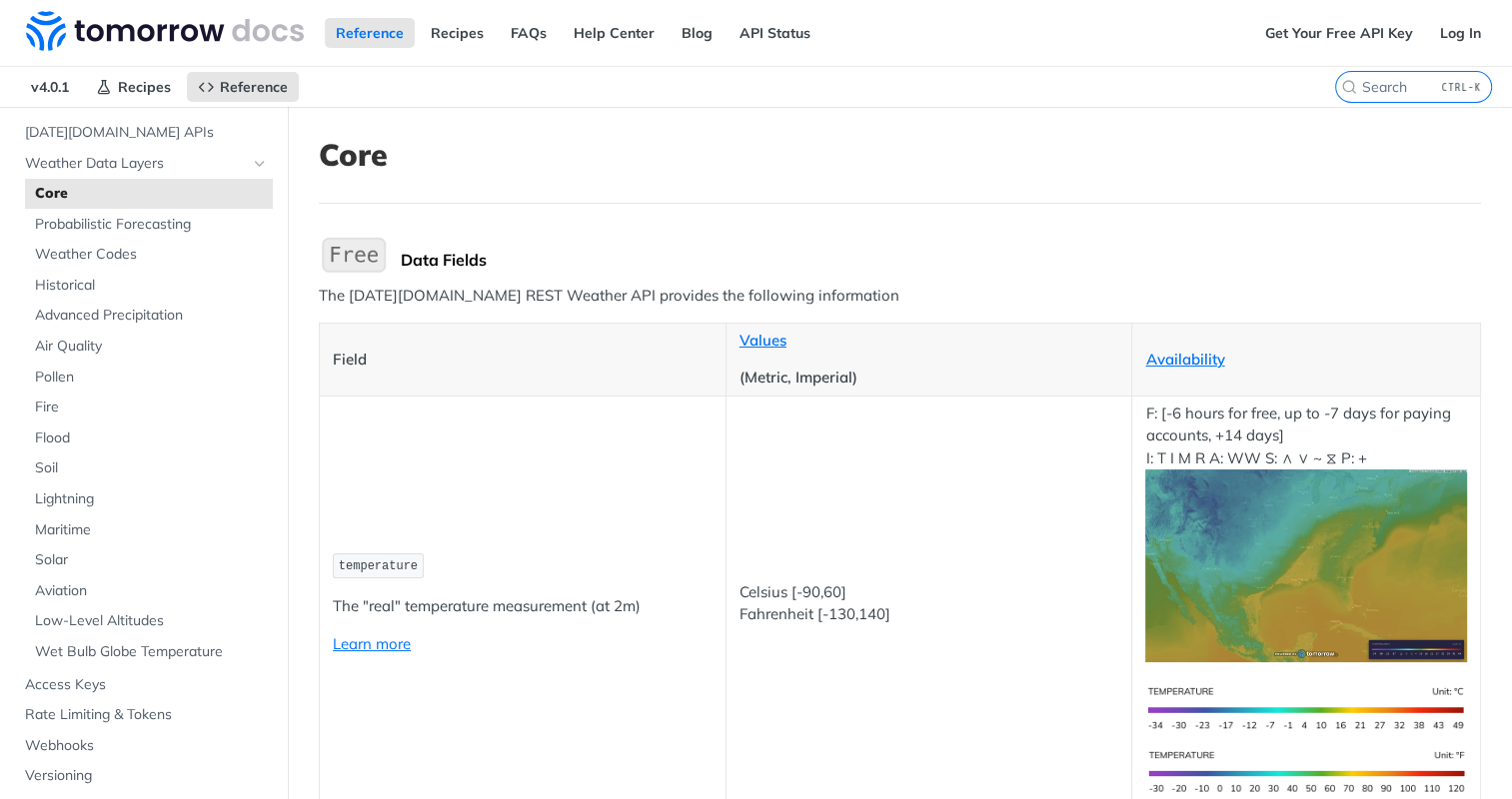 drag, startPoint x: 561, startPoint y: 297, endPoint x: 456, endPoint y: 328, distance: 109.48059 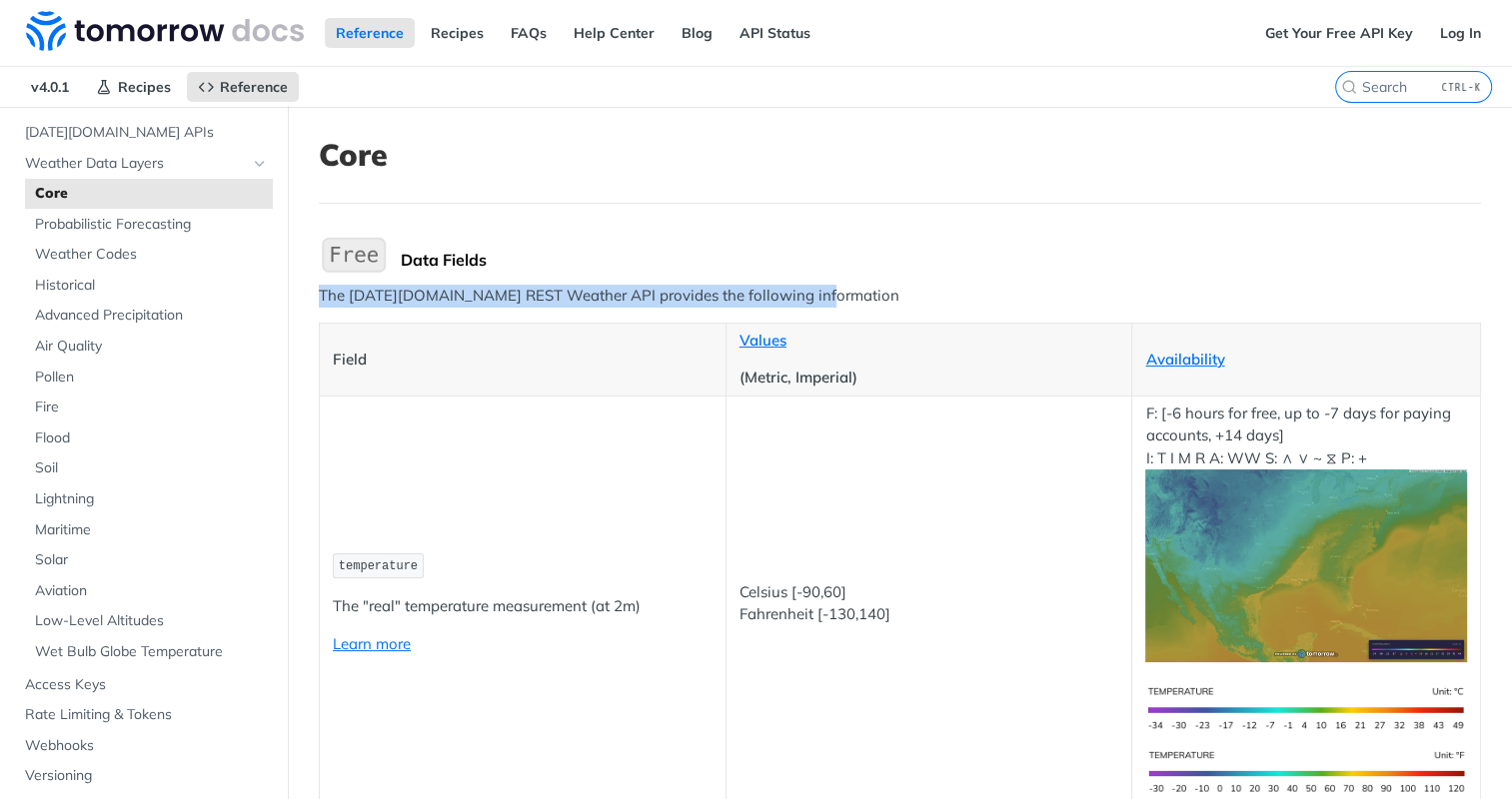 drag, startPoint x: 320, startPoint y: 293, endPoint x: 813, endPoint y: 286, distance: 493.0497 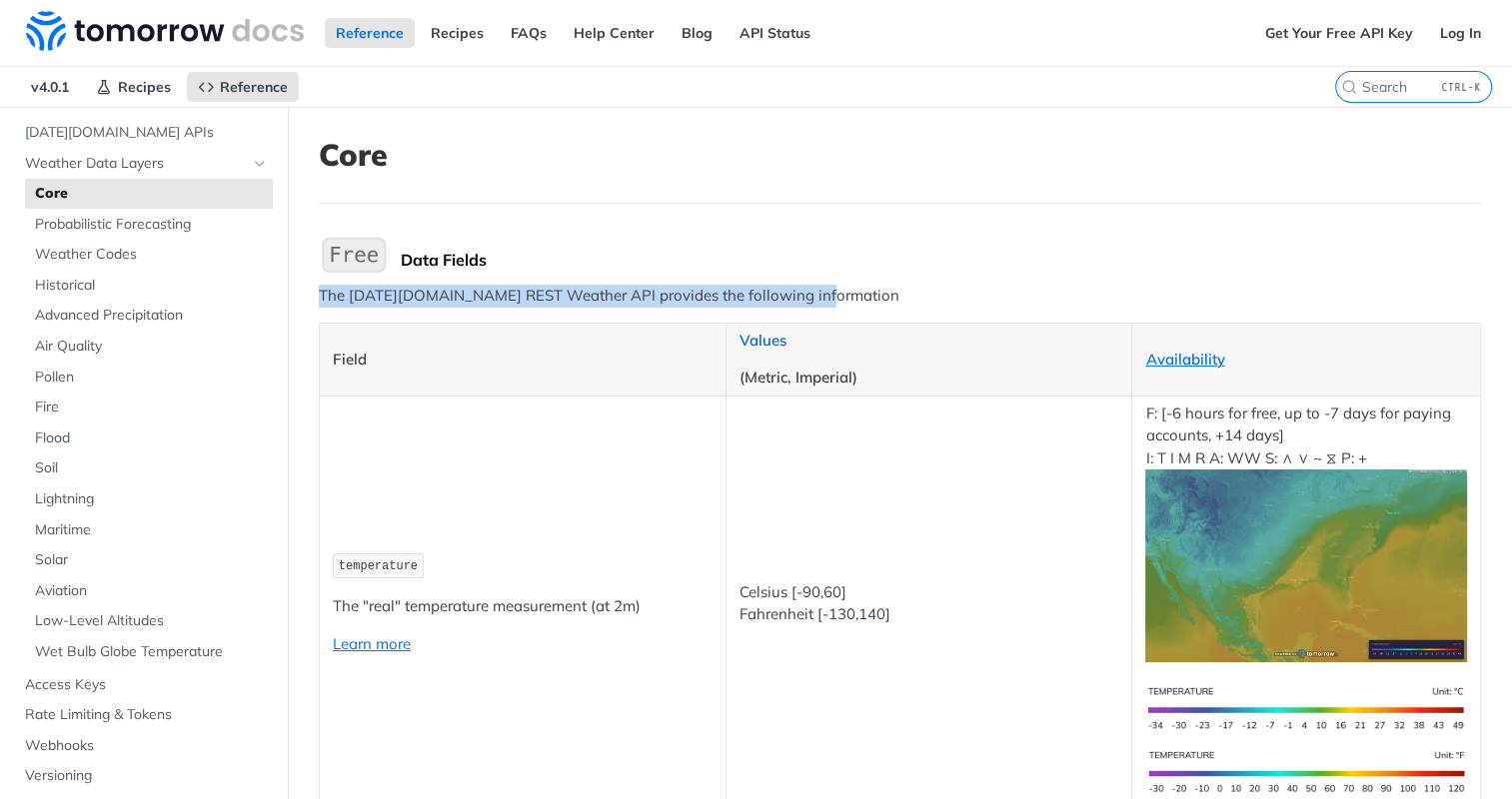 drag, startPoint x: 813, startPoint y: 286, endPoint x: 756, endPoint y: 337, distance: 76.48529 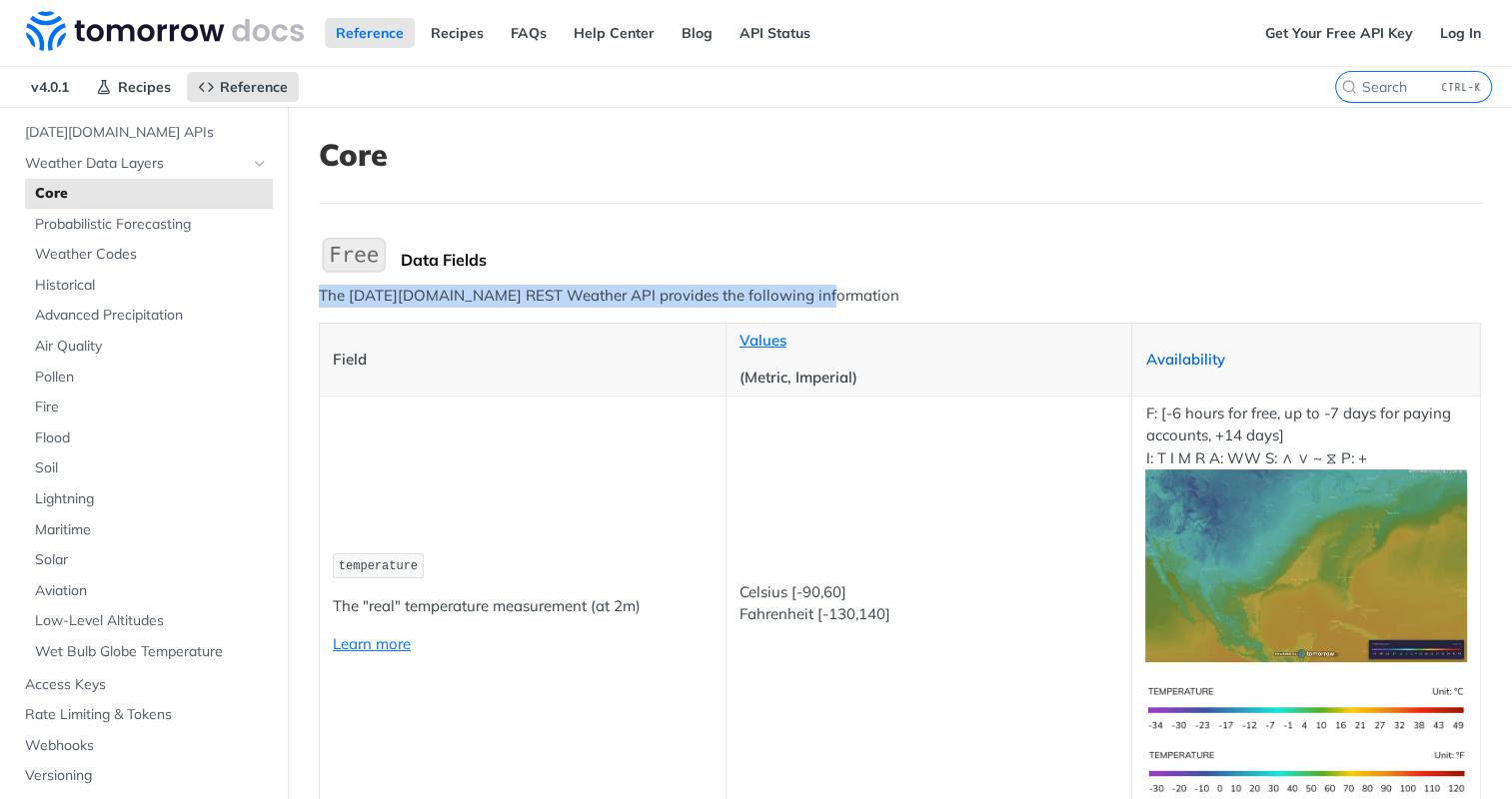 click on "Availability" at bounding box center (1184, 359) 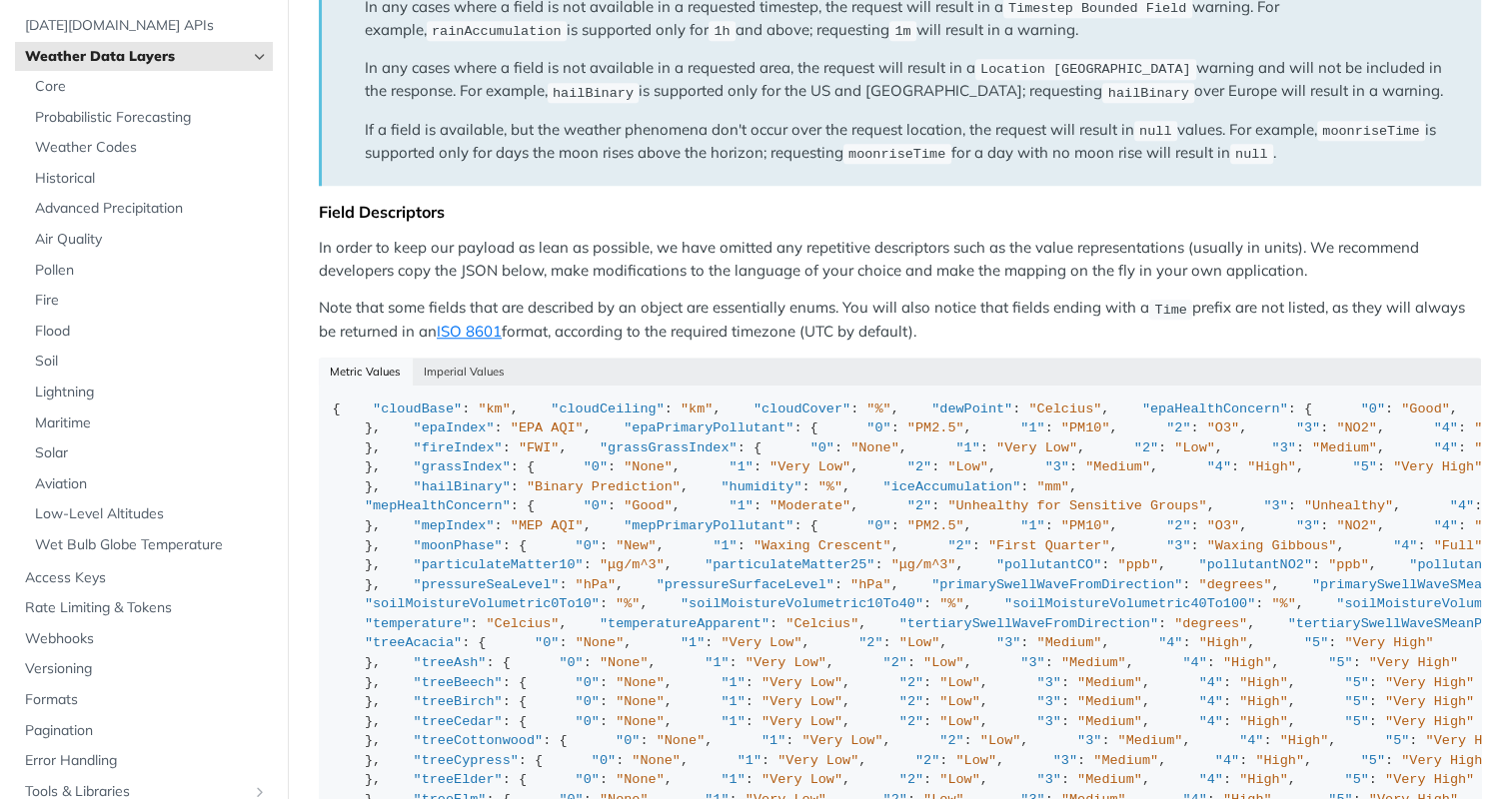 scroll, scrollTop: 1798, scrollLeft: 0, axis: vertical 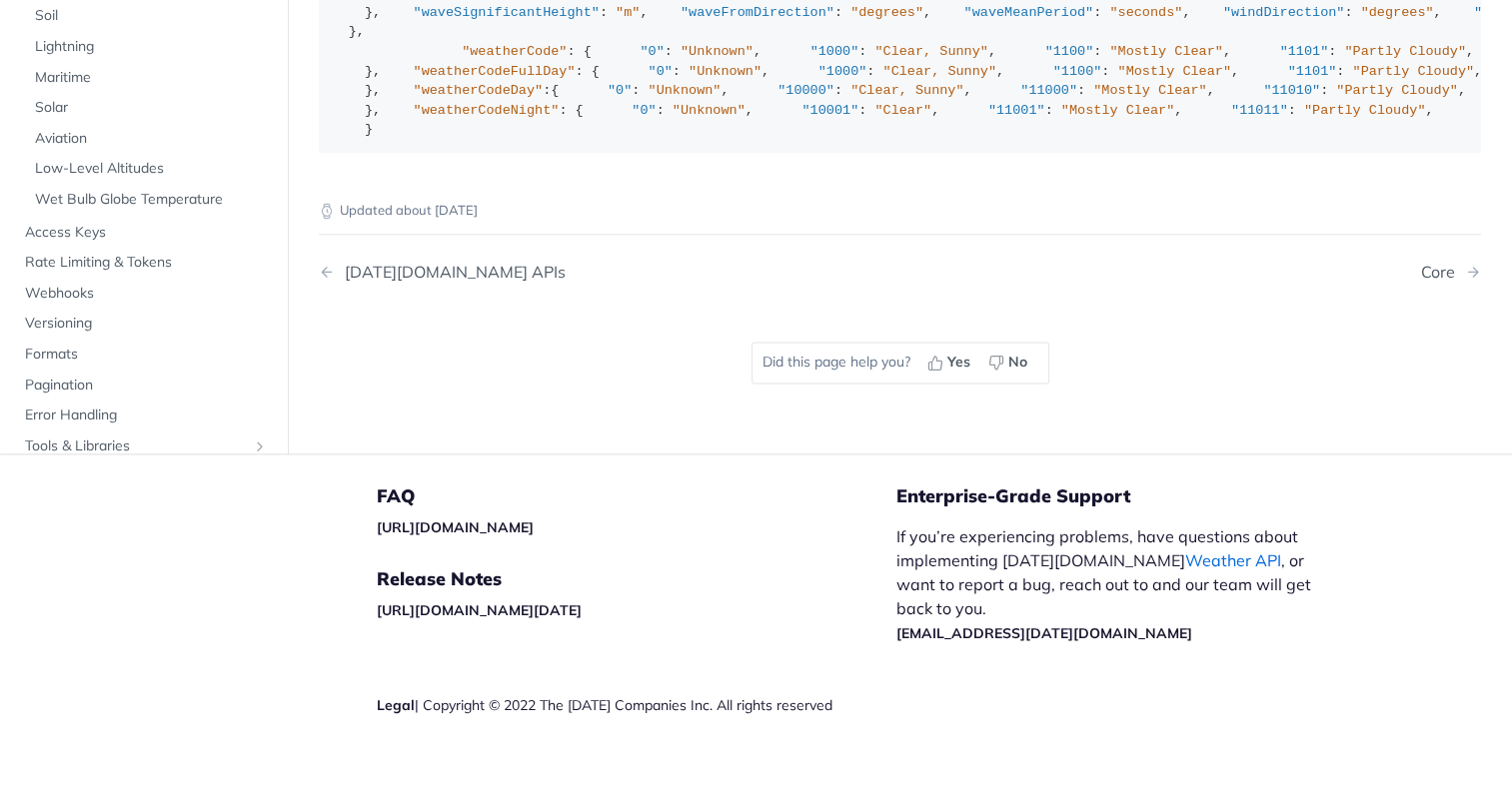 click on "Weather API" at bounding box center (1233, 560) 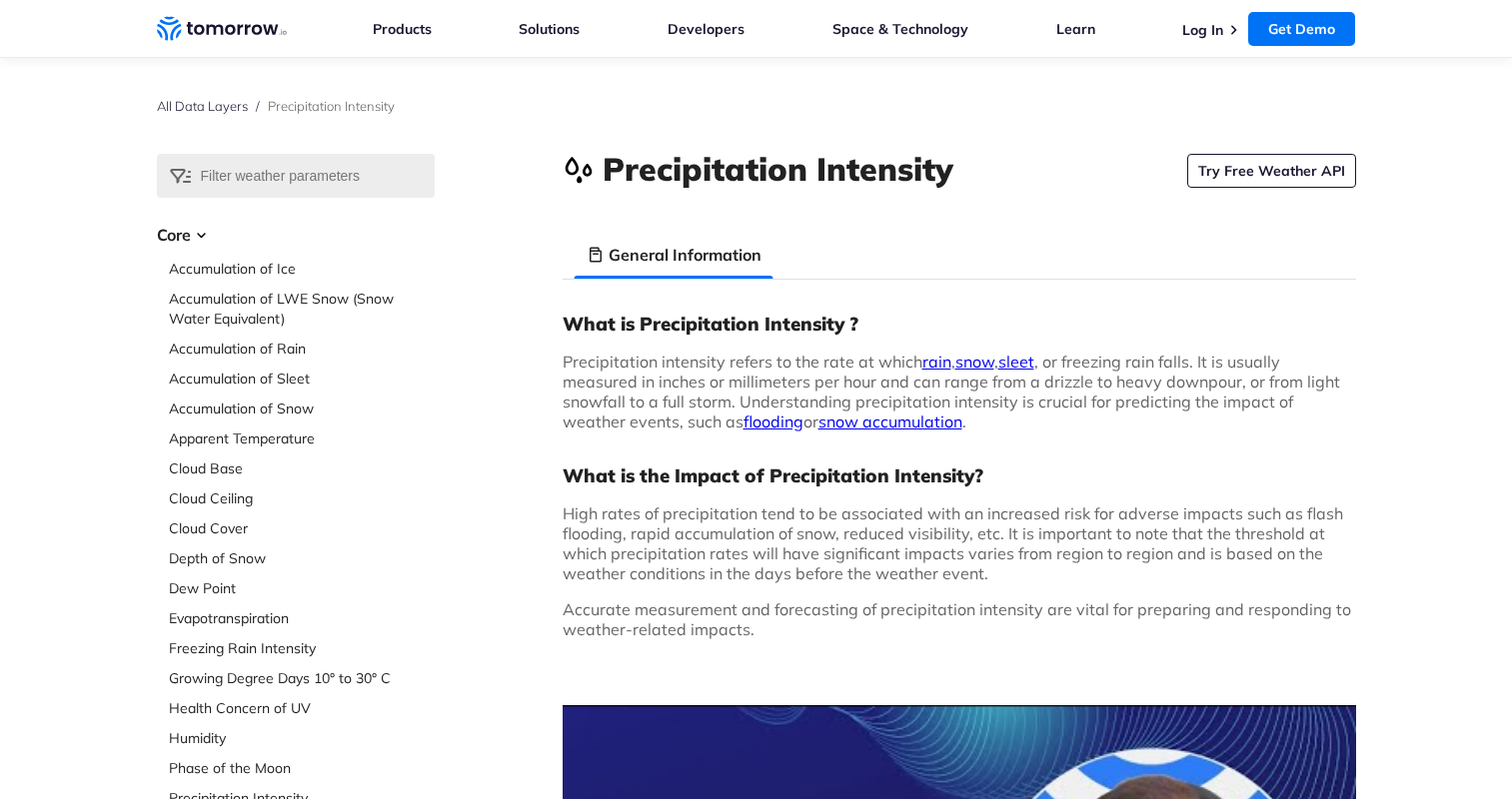 scroll, scrollTop: 0, scrollLeft: 0, axis: both 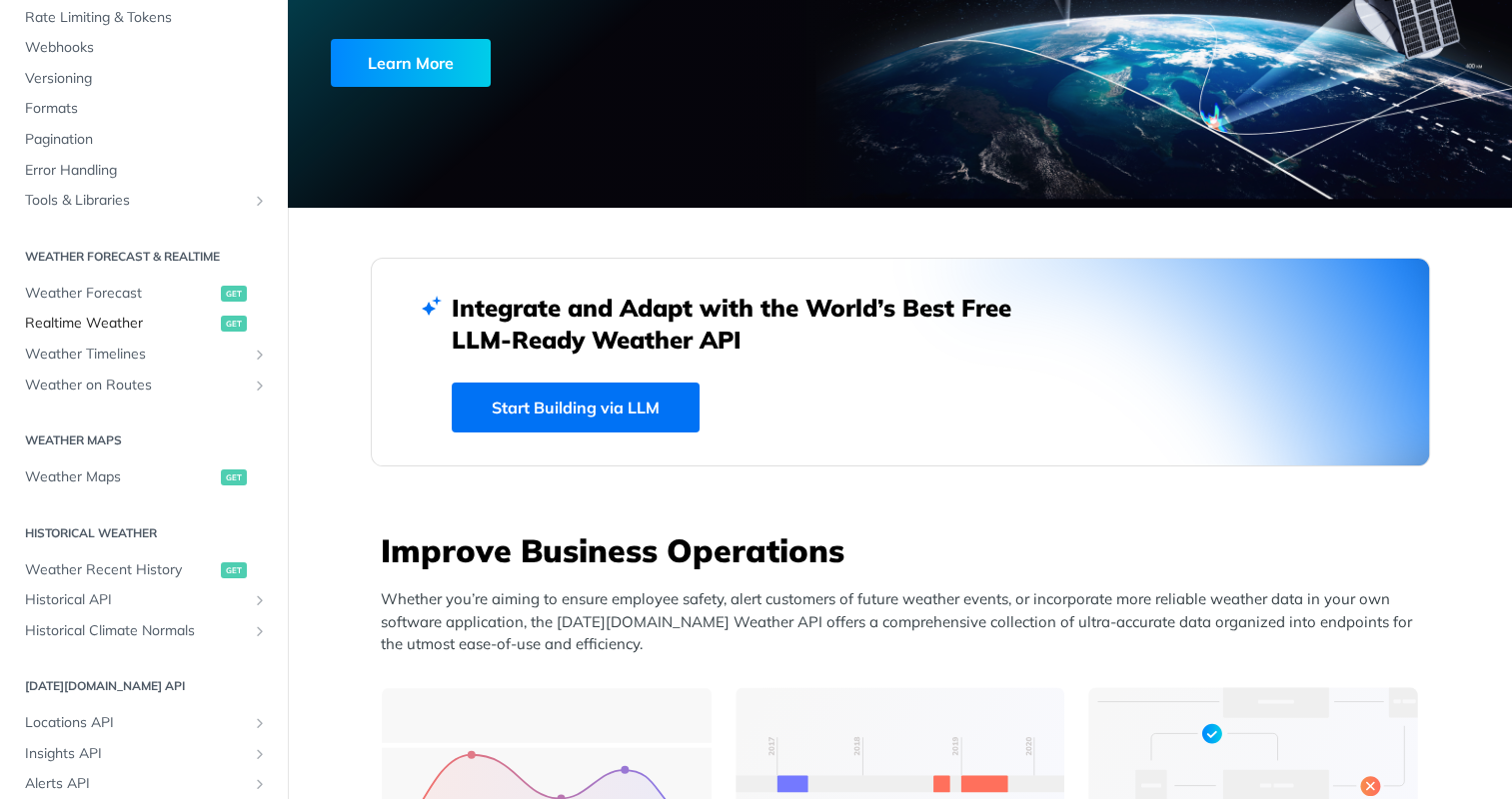 click on "Realtime Weather" at bounding box center [120, 324] 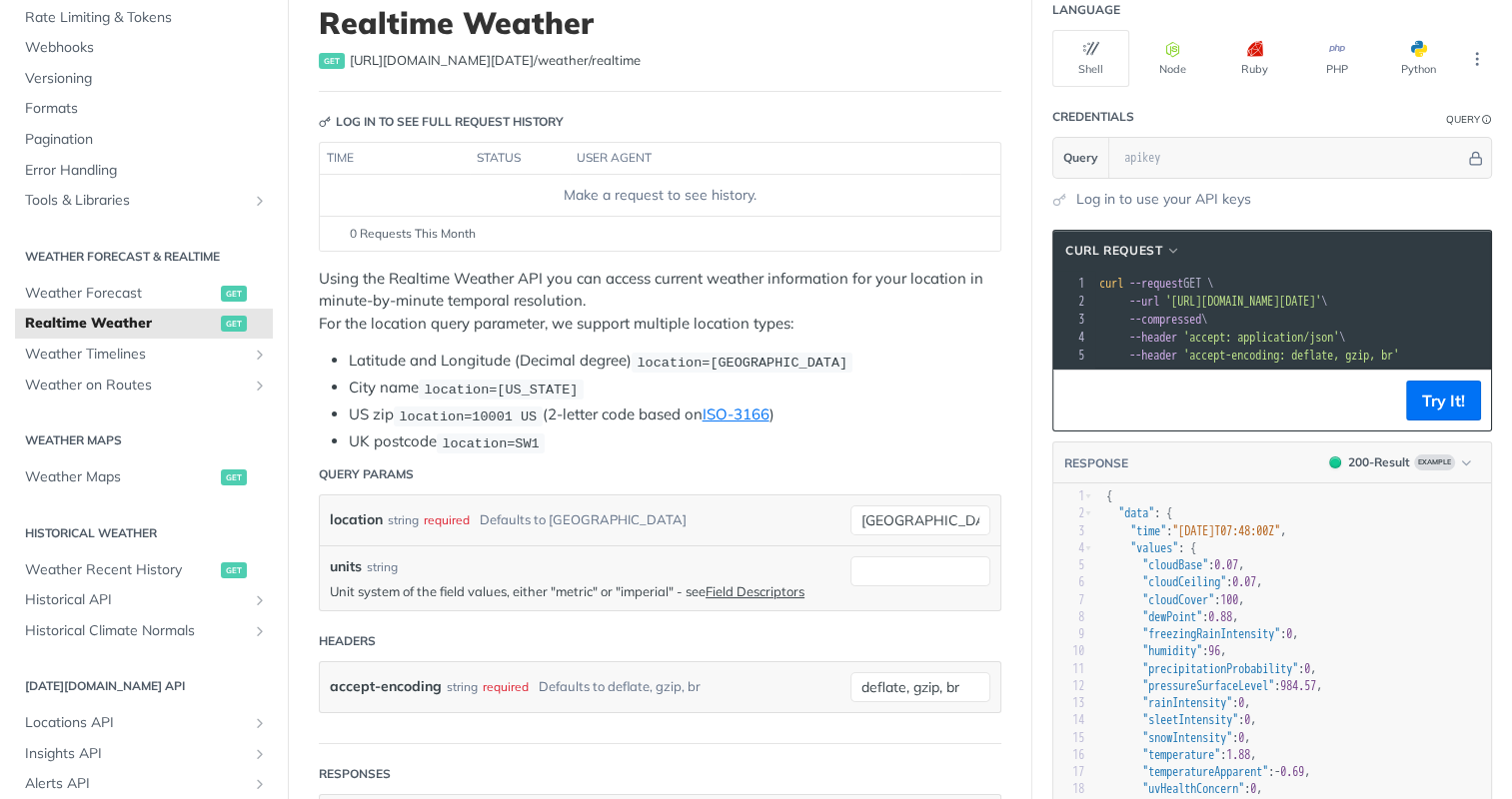 scroll, scrollTop: 300, scrollLeft: 0, axis: vertical 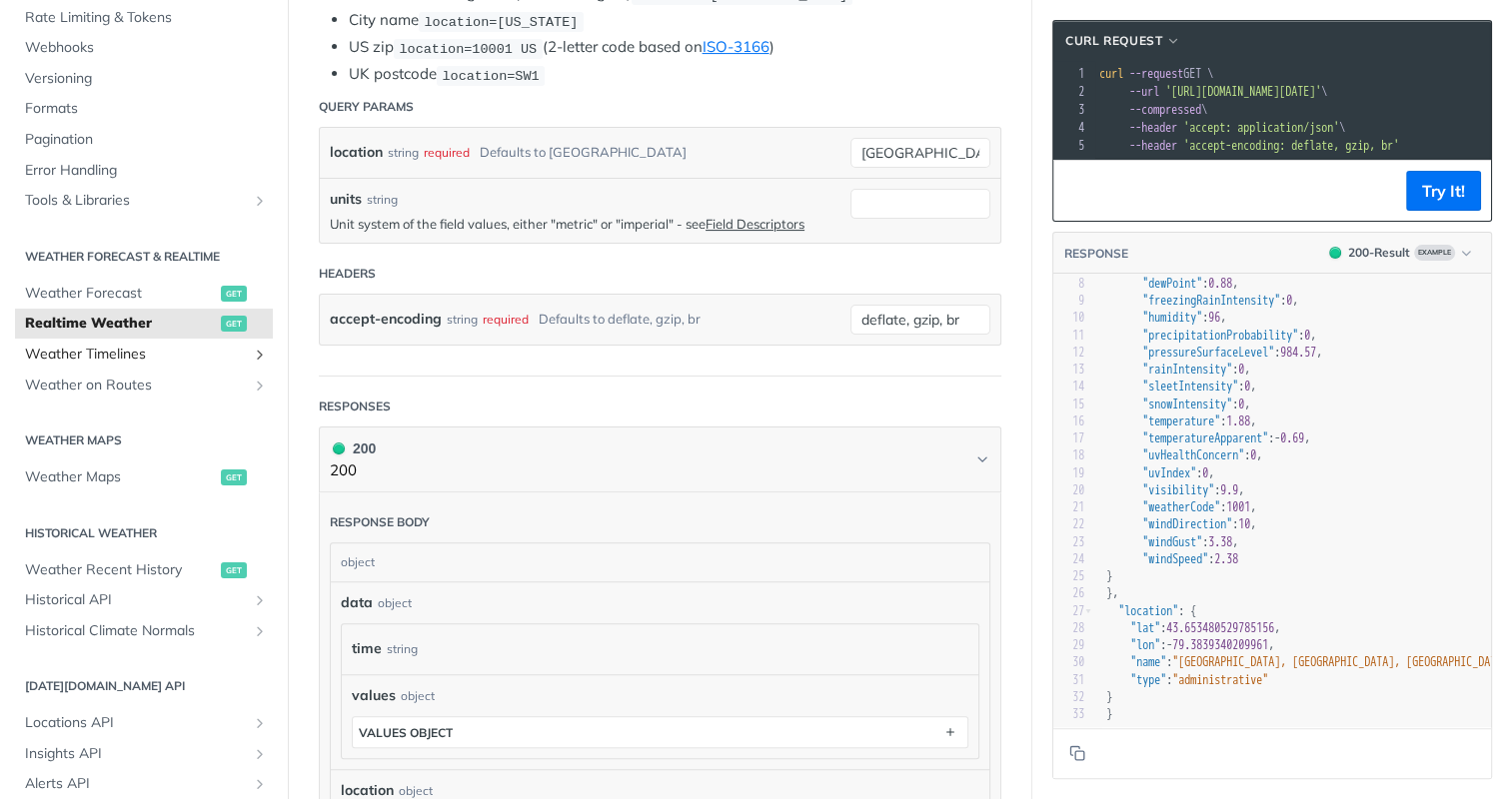click on "Weather Timelines" at bounding box center [136, 355] 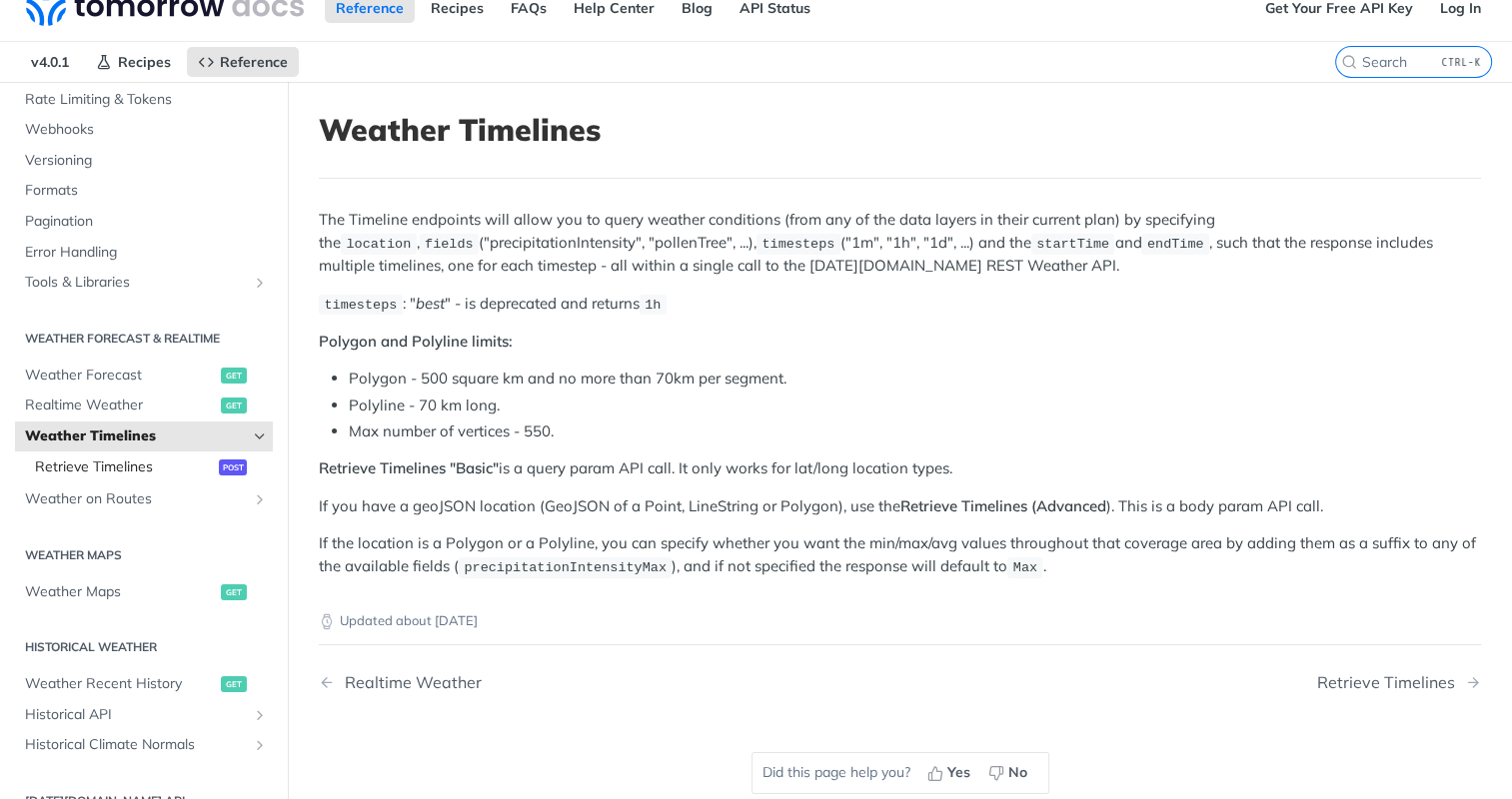 scroll, scrollTop: 0, scrollLeft: 0, axis: both 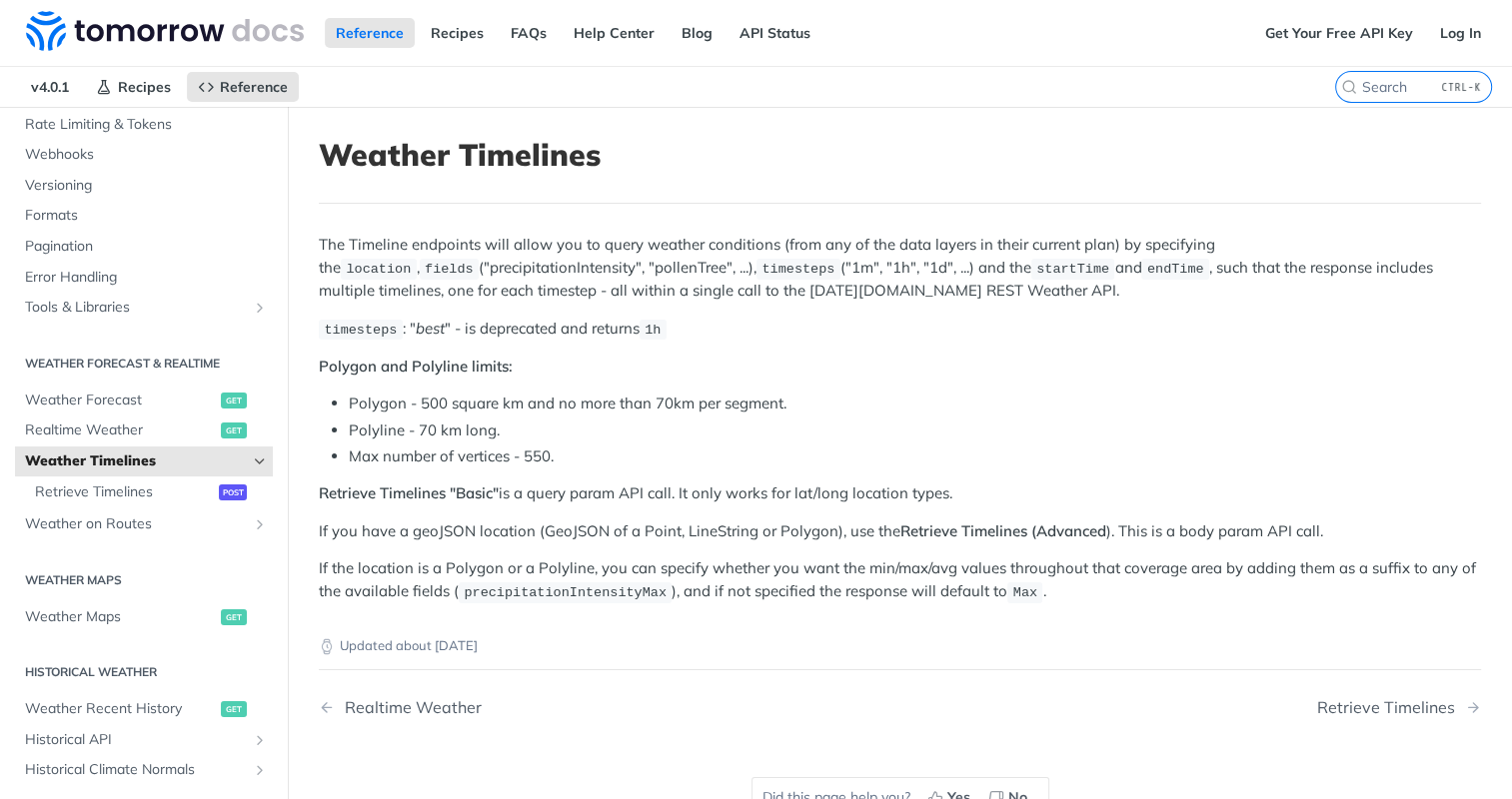 click on "Weather Maps" at bounding box center (144, 580) 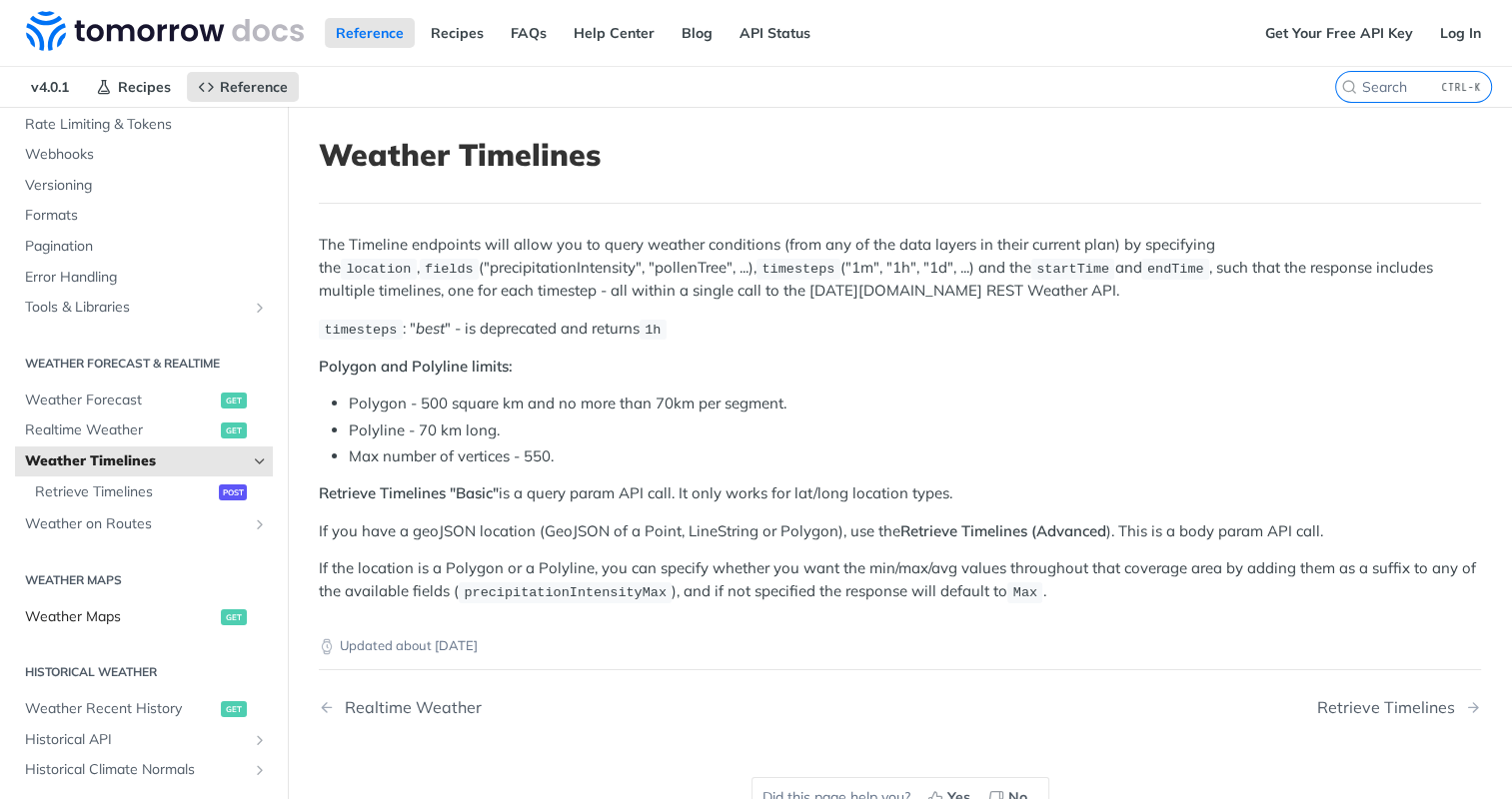 click on "Weather Maps" at bounding box center [120, 617] 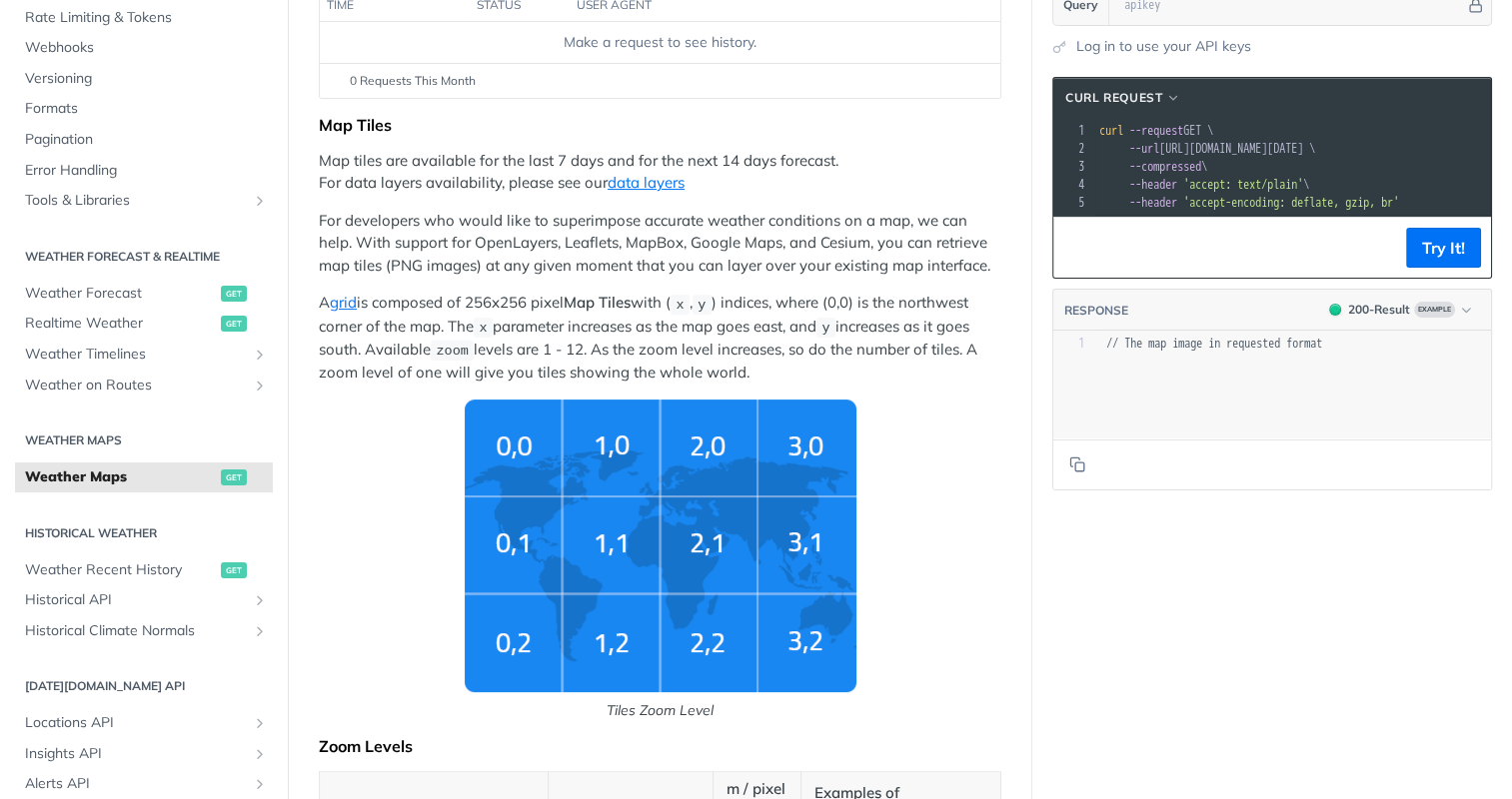 scroll, scrollTop: 300, scrollLeft: 0, axis: vertical 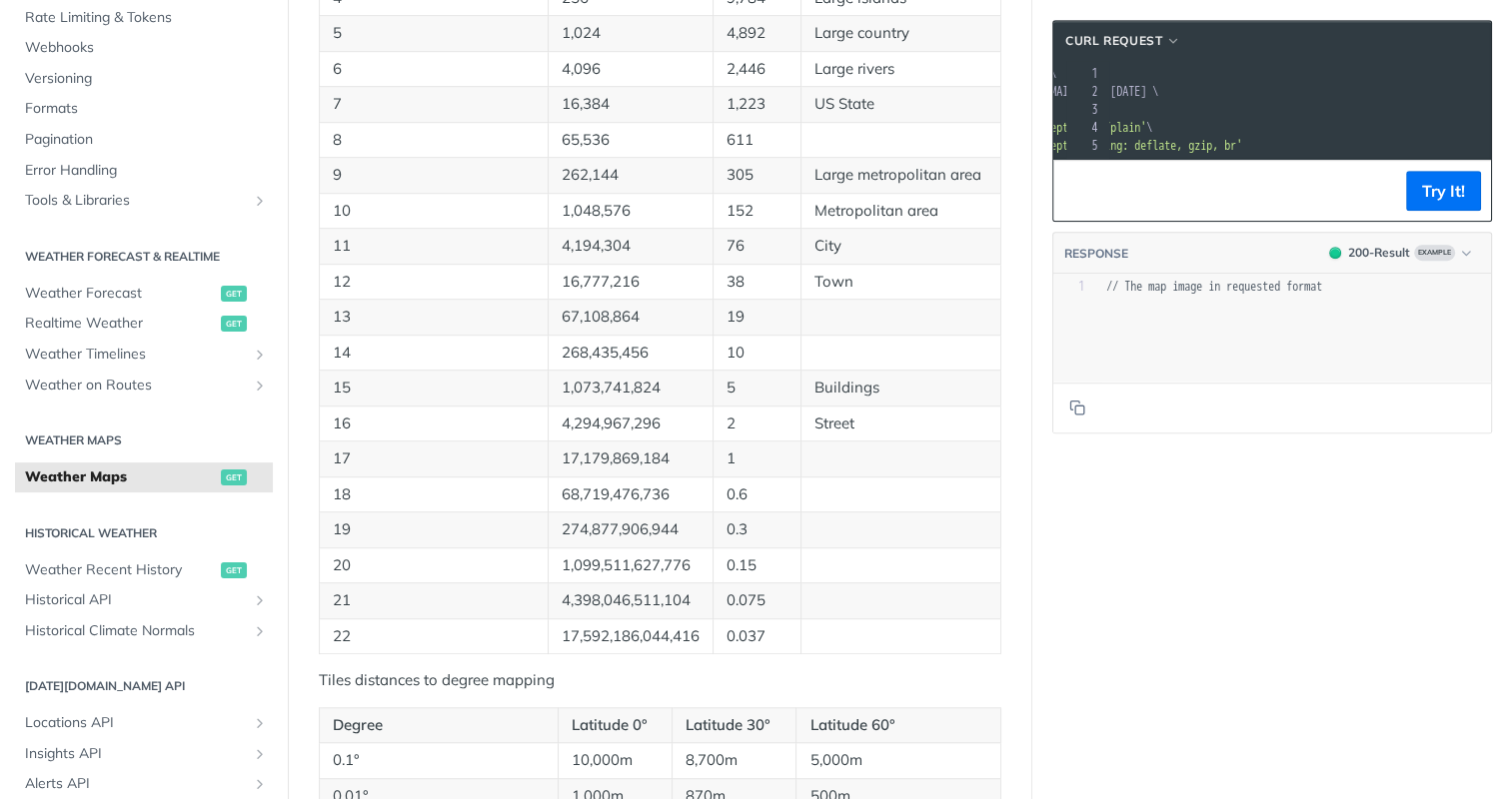 drag, startPoint x: 1175, startPoint y: 88, endPoint x: 1422, endPoint y: 94, distance: 247.07286 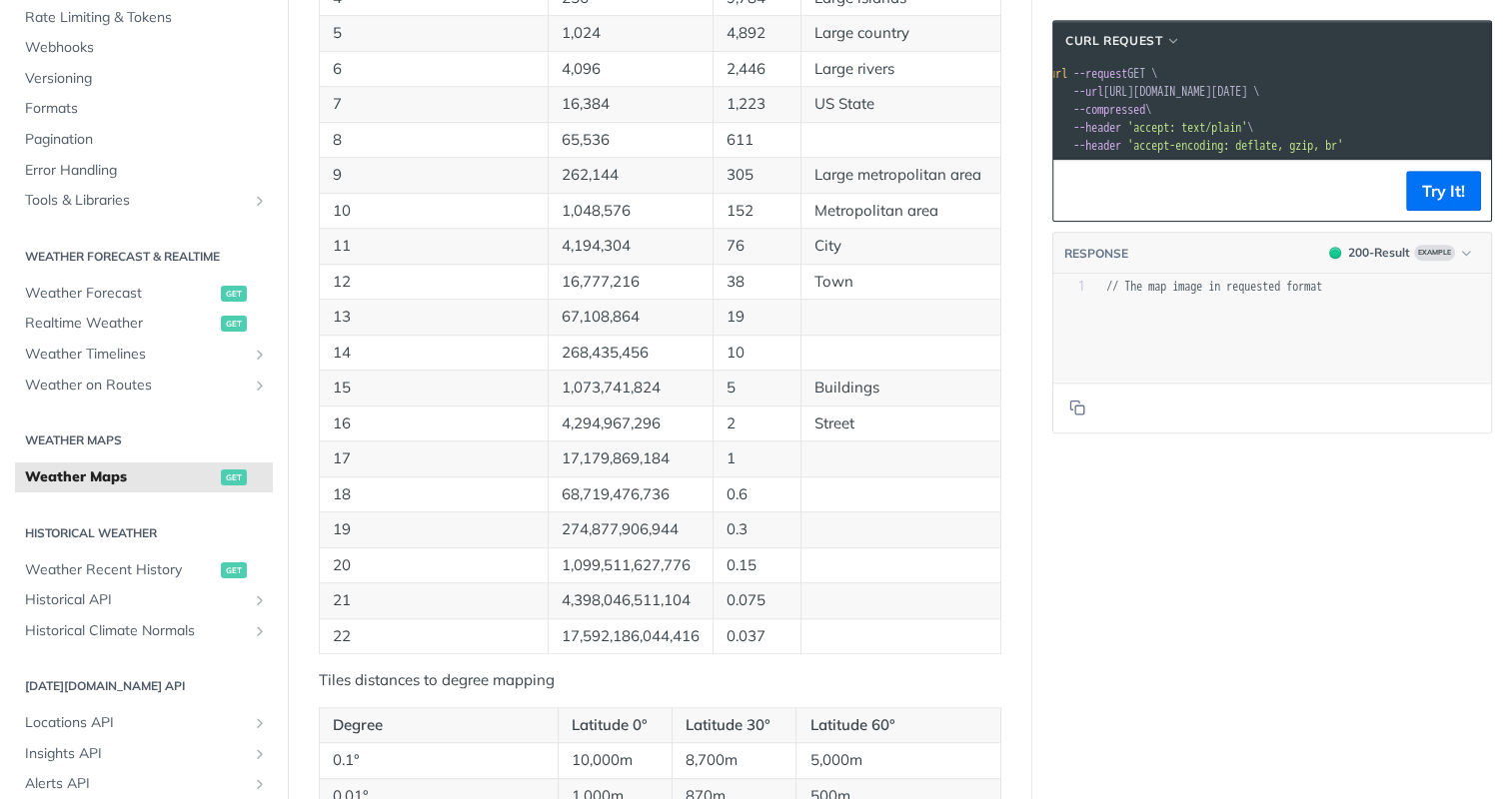 scroll, scrollTop: 0, scrollLeft: 0, axis: both 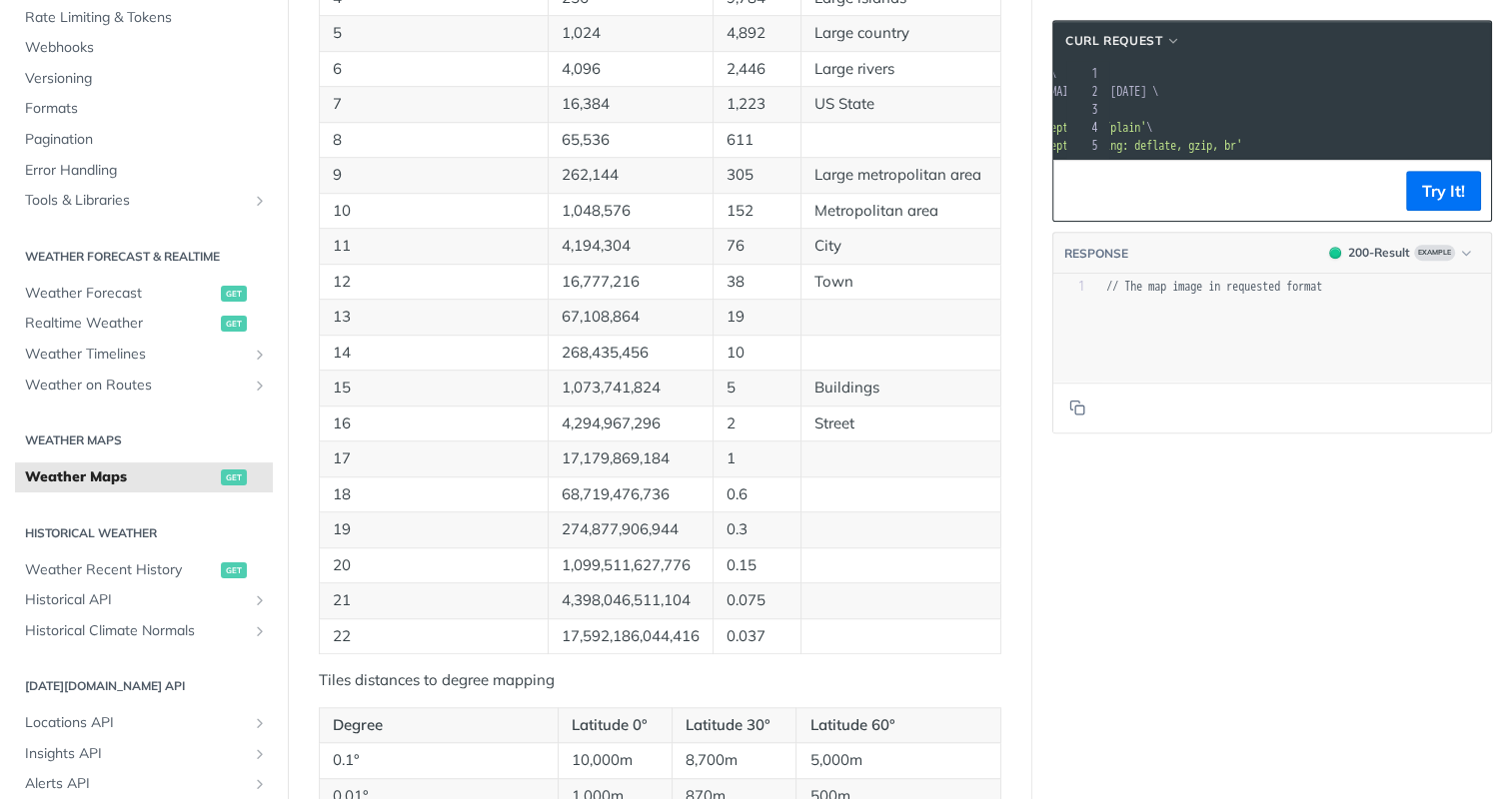 click on "--url  [URL][DOMAIN_NAME][DATE] \" at bounding box center [1050, 92] 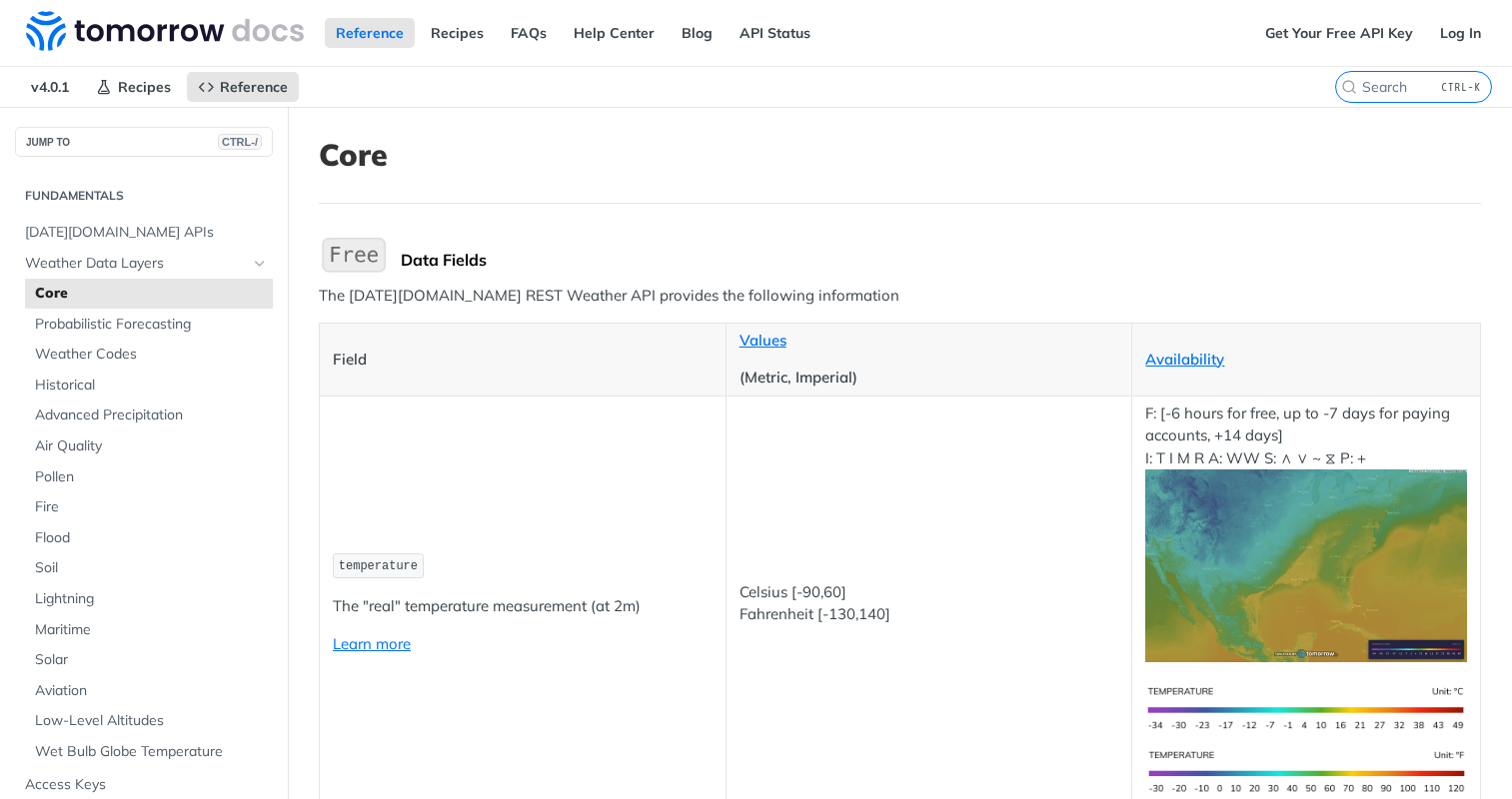 scroll, scrollTop: 0, scrollLeft: 0, axis: both 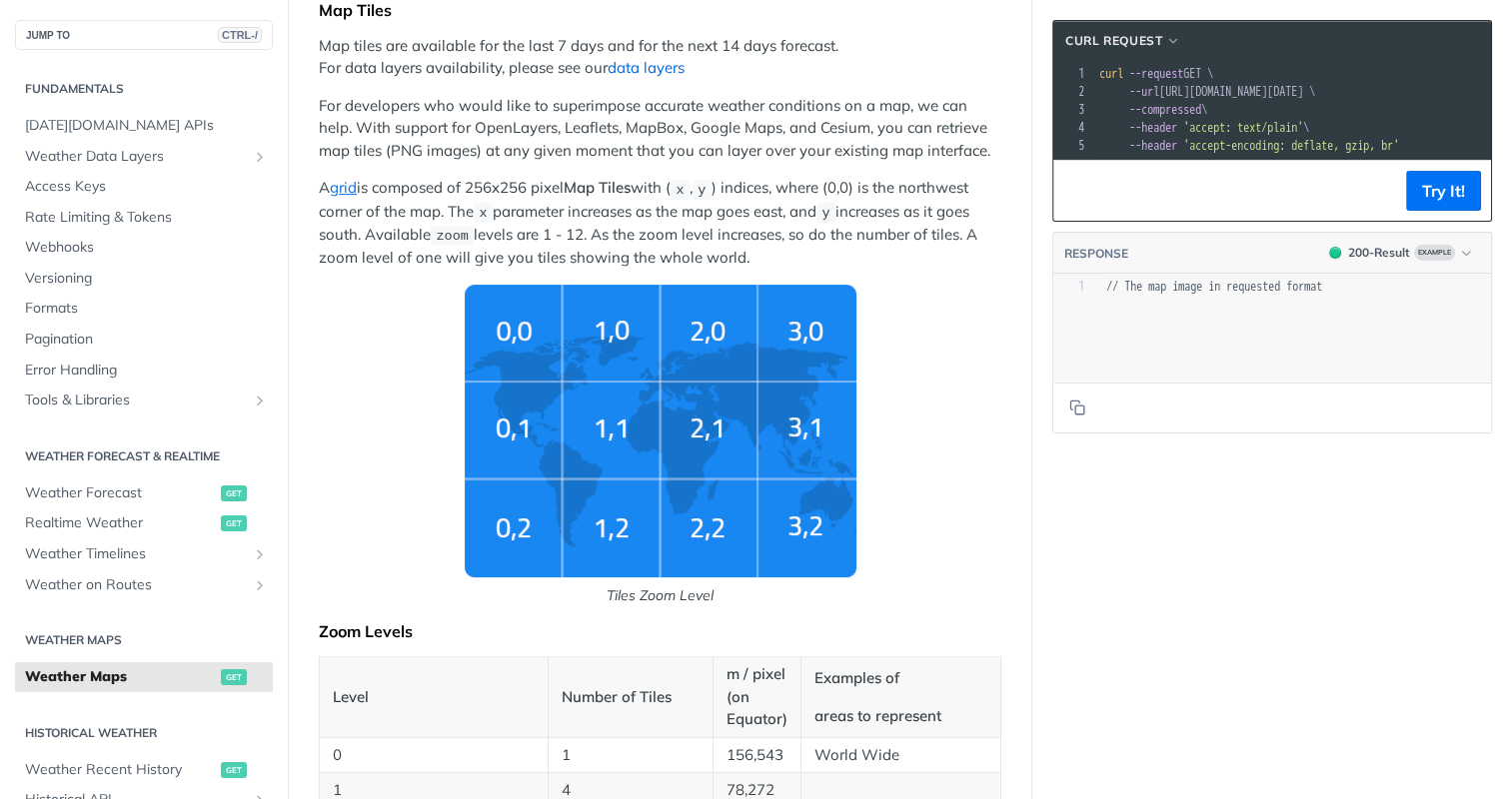 click on "data layers" at bounding box center (646, 67) 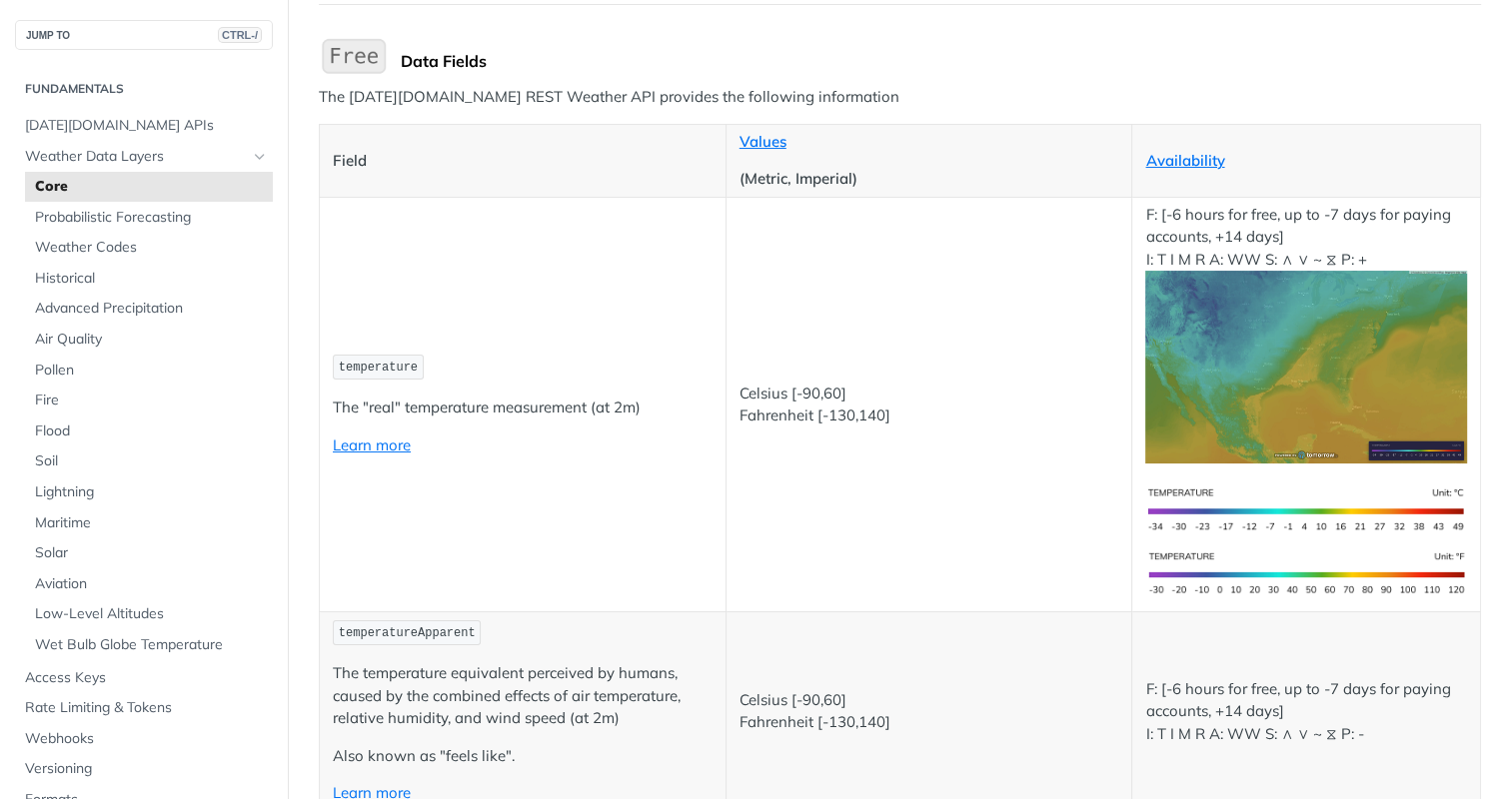 scroll, scrollTop: 200, scrollLeft: 0, axis: vertical 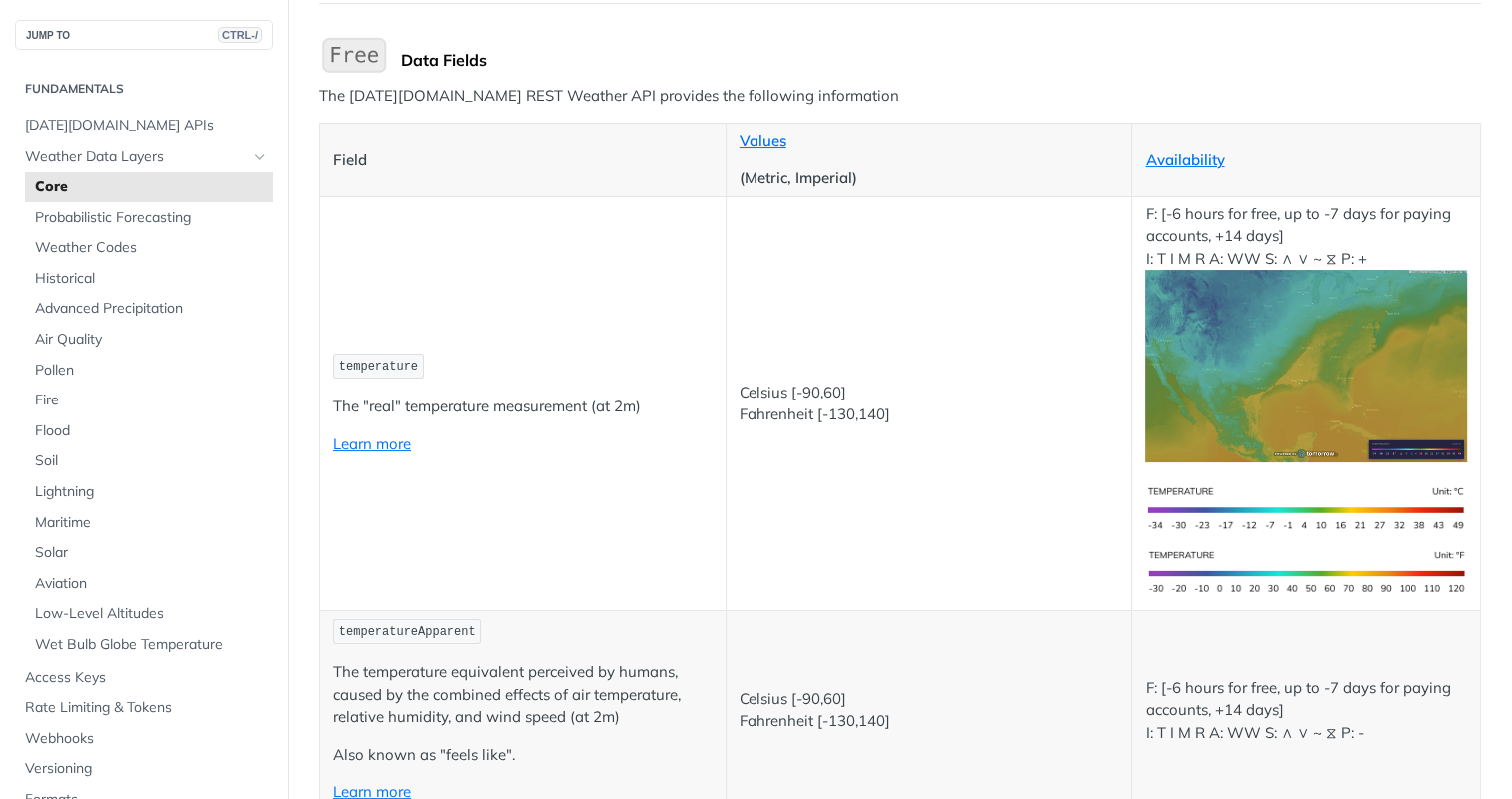 click on "temperature" at bounding box center [378, 366] 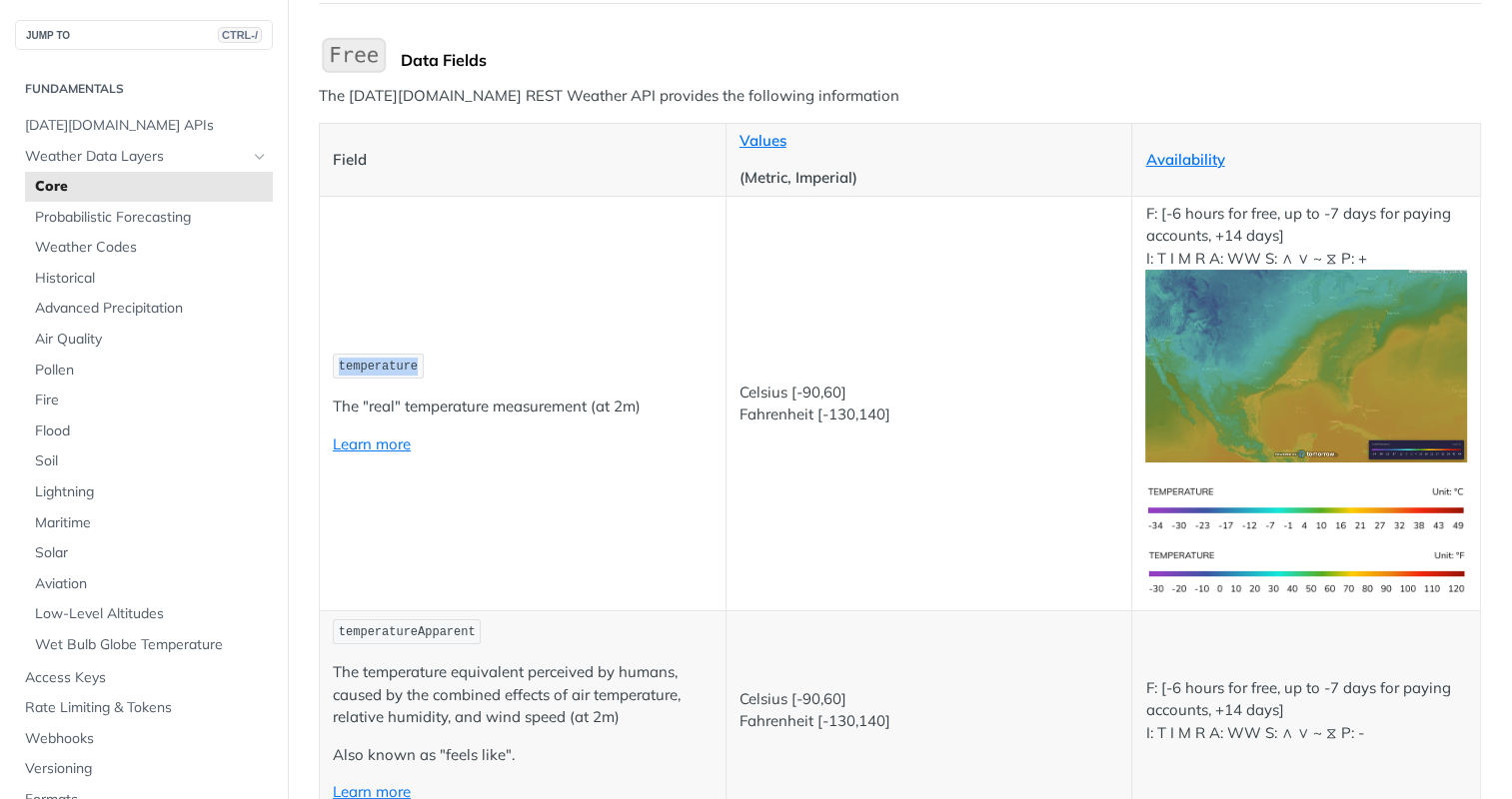click on "temperature" at bounding box center [378, 366] 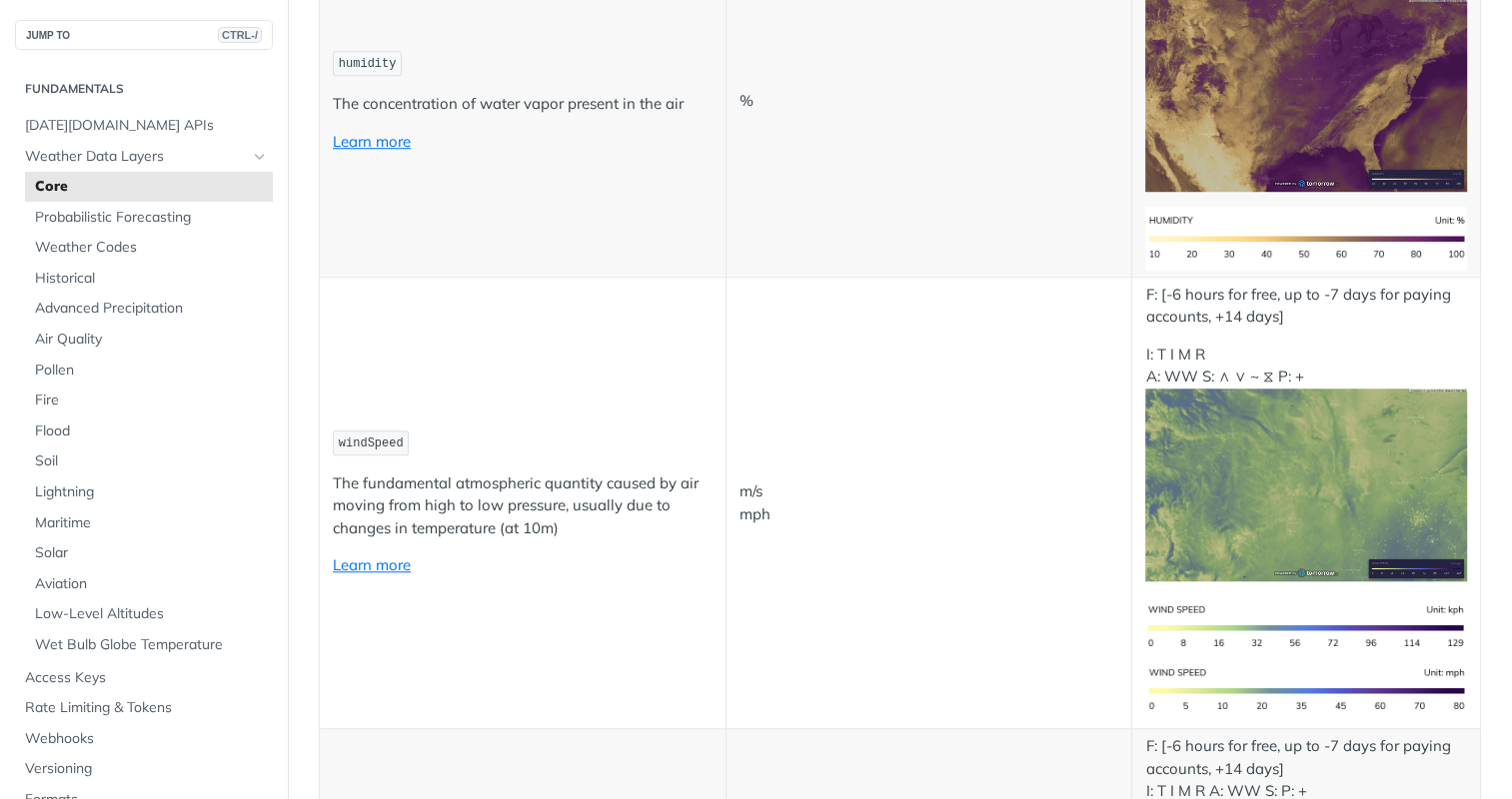 scroll, scrollTop: 1198, scrollLeft: 0, axis: vertical 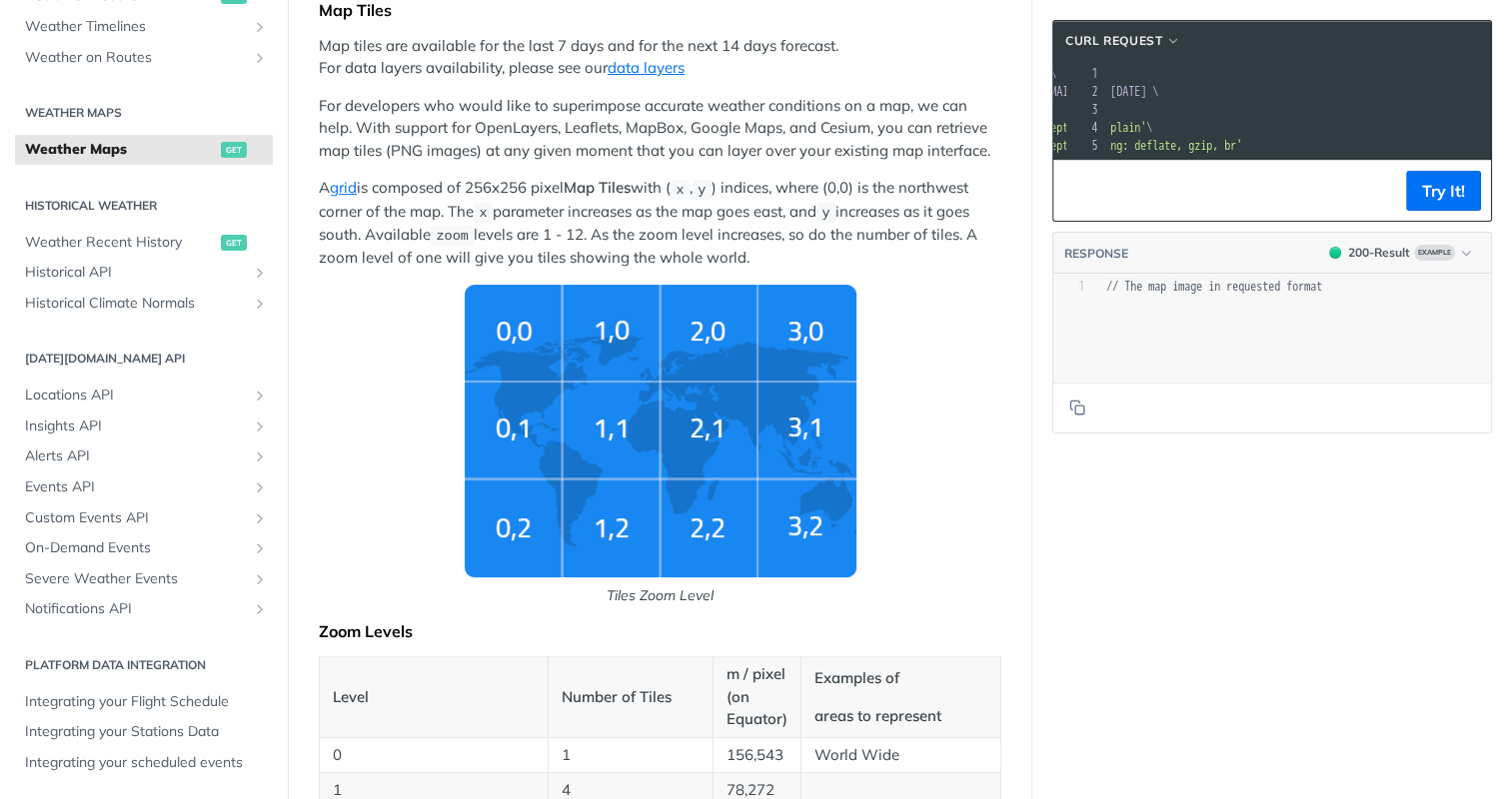drag, startPoint x: 1174, startPoint y: 92, endPoint x: 1423, endPoint y: 92, distance: 249 